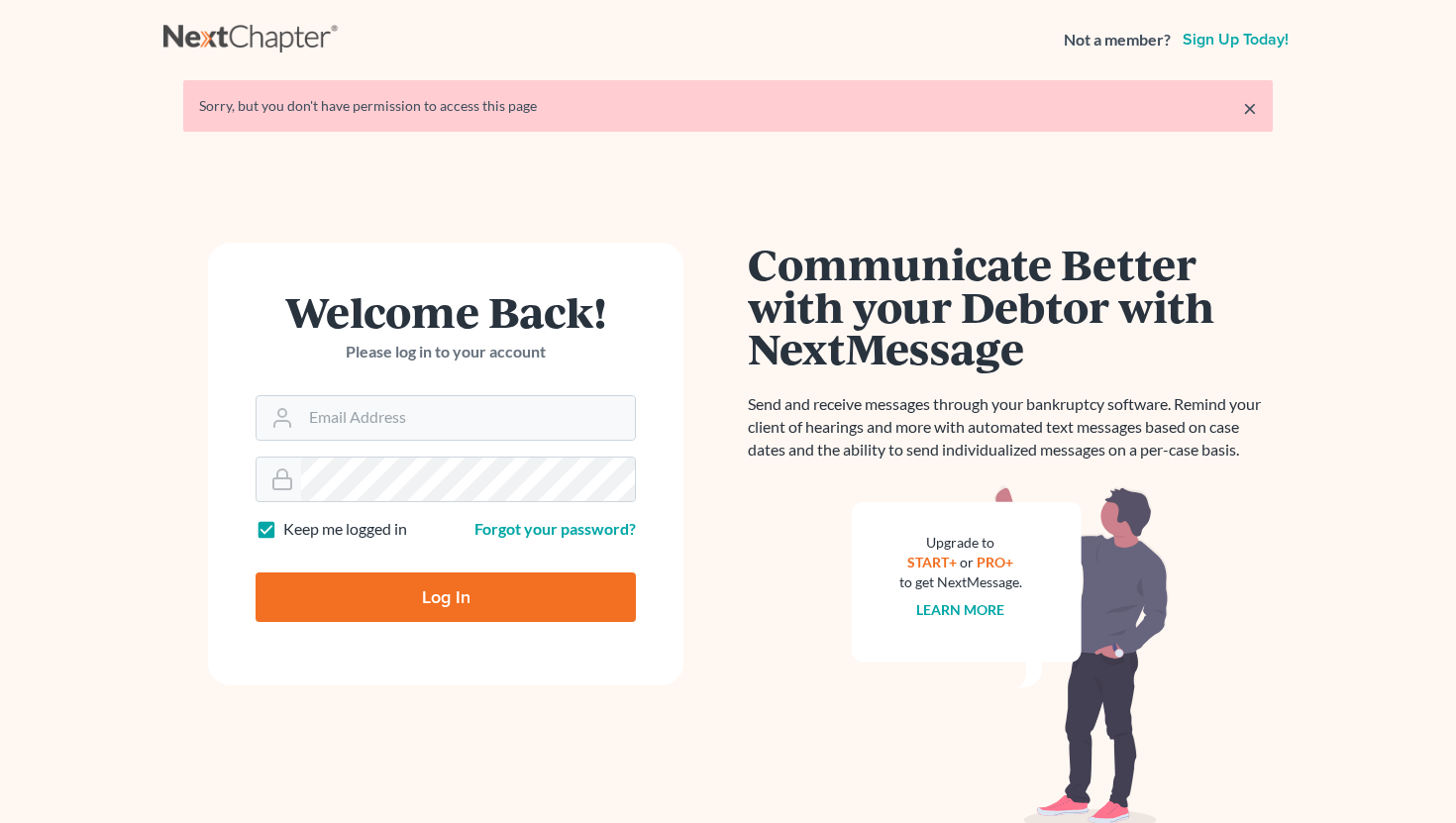 scroll, scrollTop: 0, scrollLeft: 0, axis: both 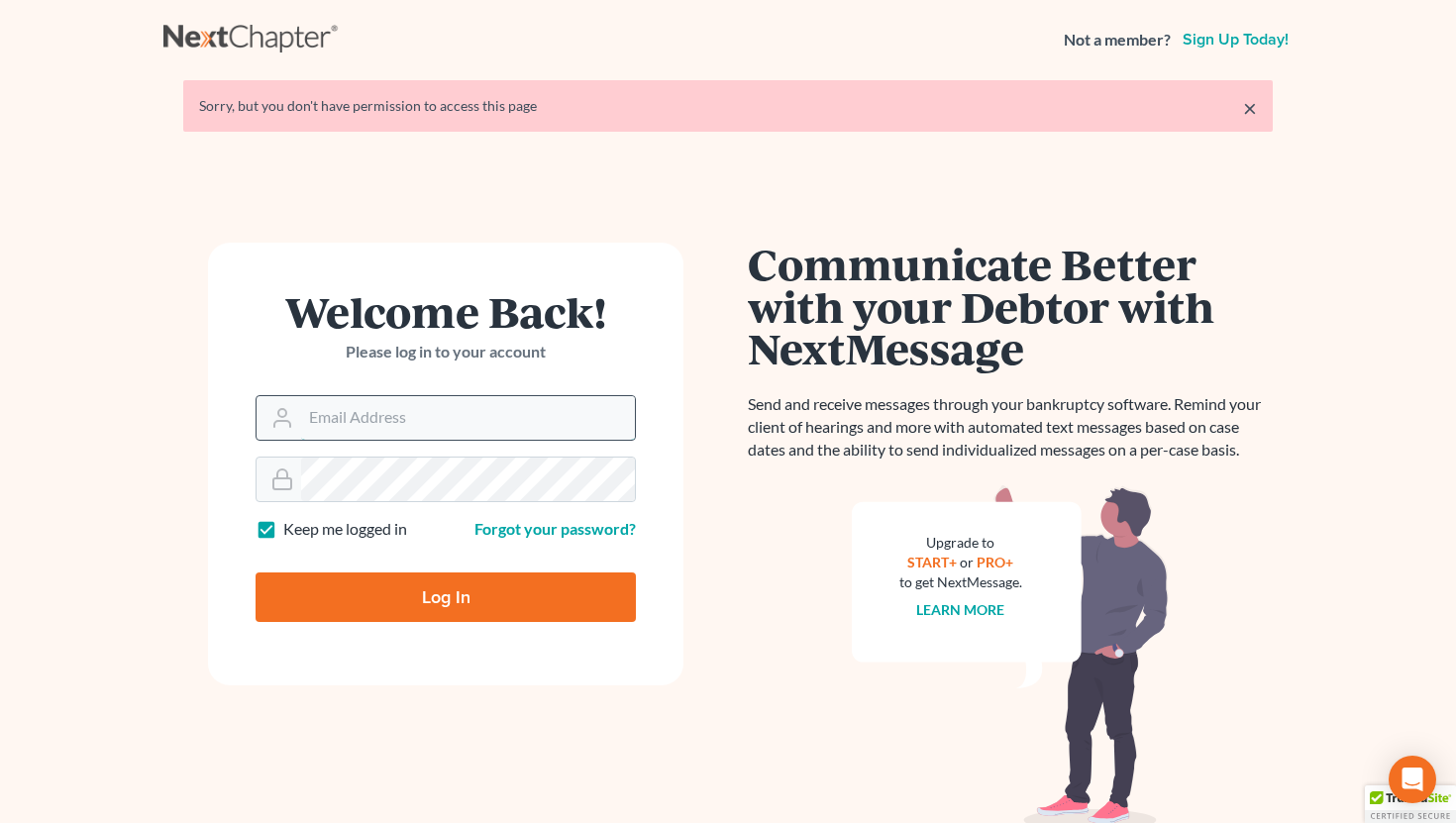 click on "Email Address" at bounding box center (468, 418) 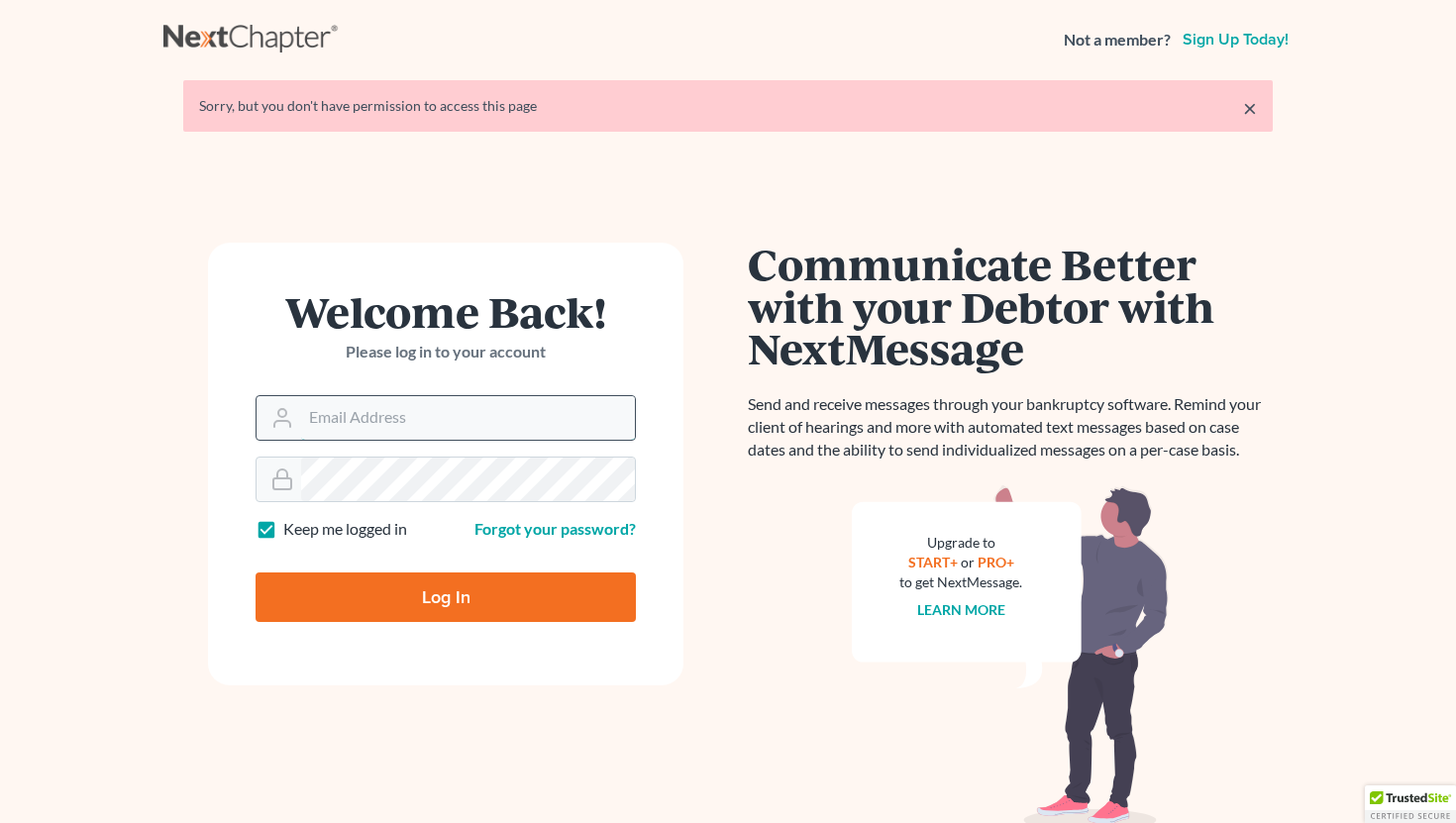 type on "[USERNAME]@[DOMAIN].com" 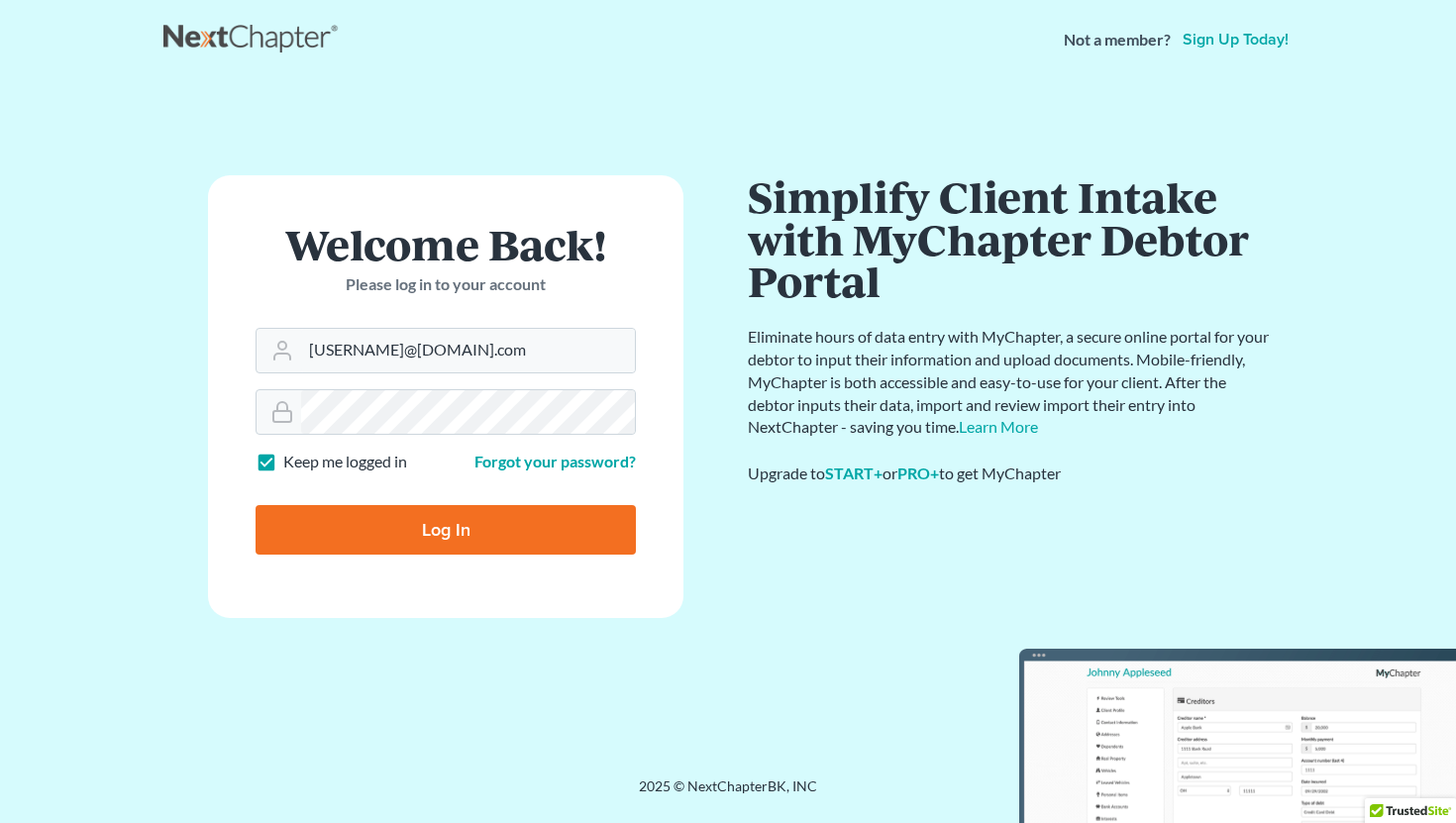 click on "Log In" at bounding box center [446, 530] 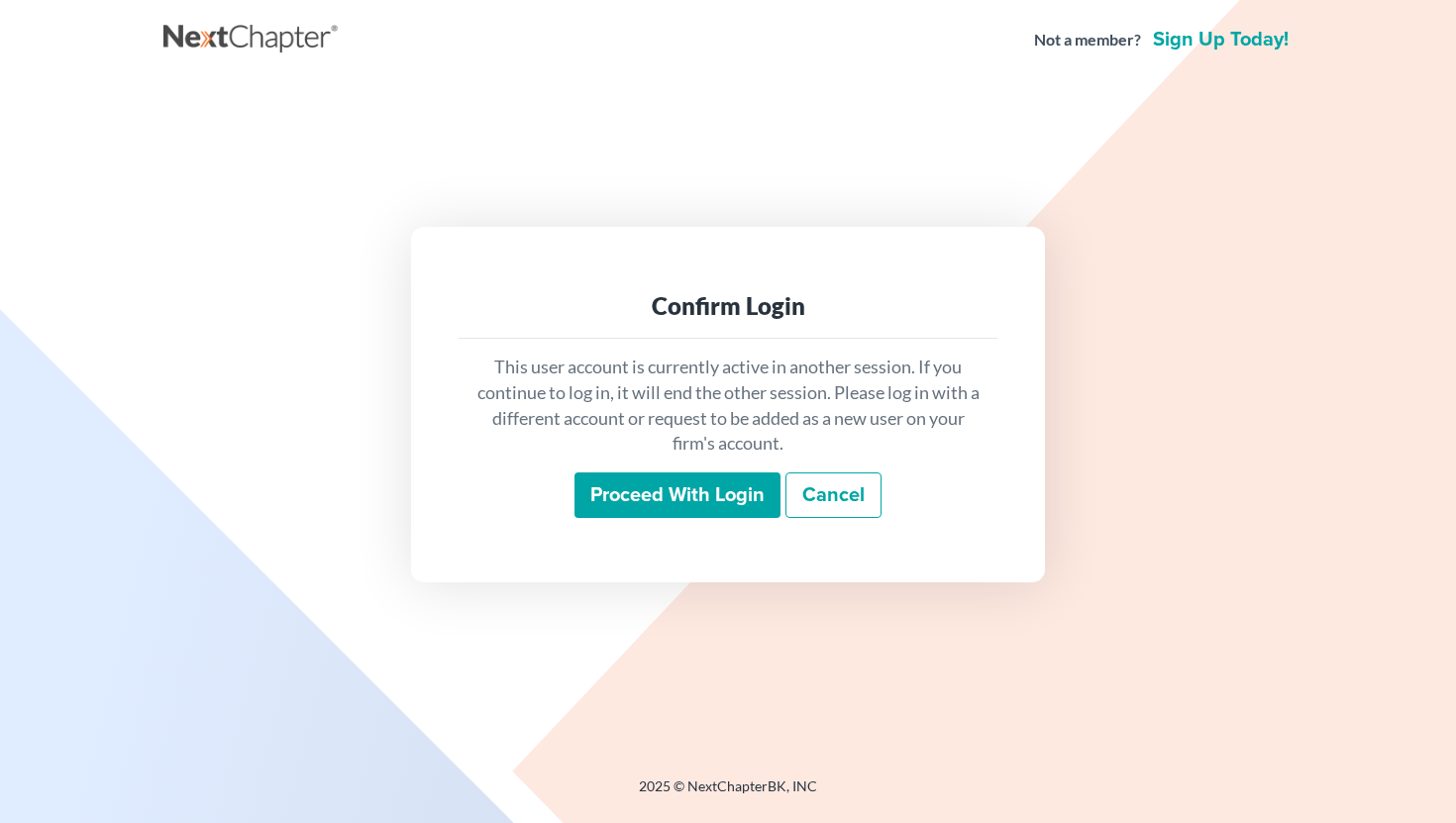 scroll, scrollTop: 0, scrollLeft: 0, axis: both 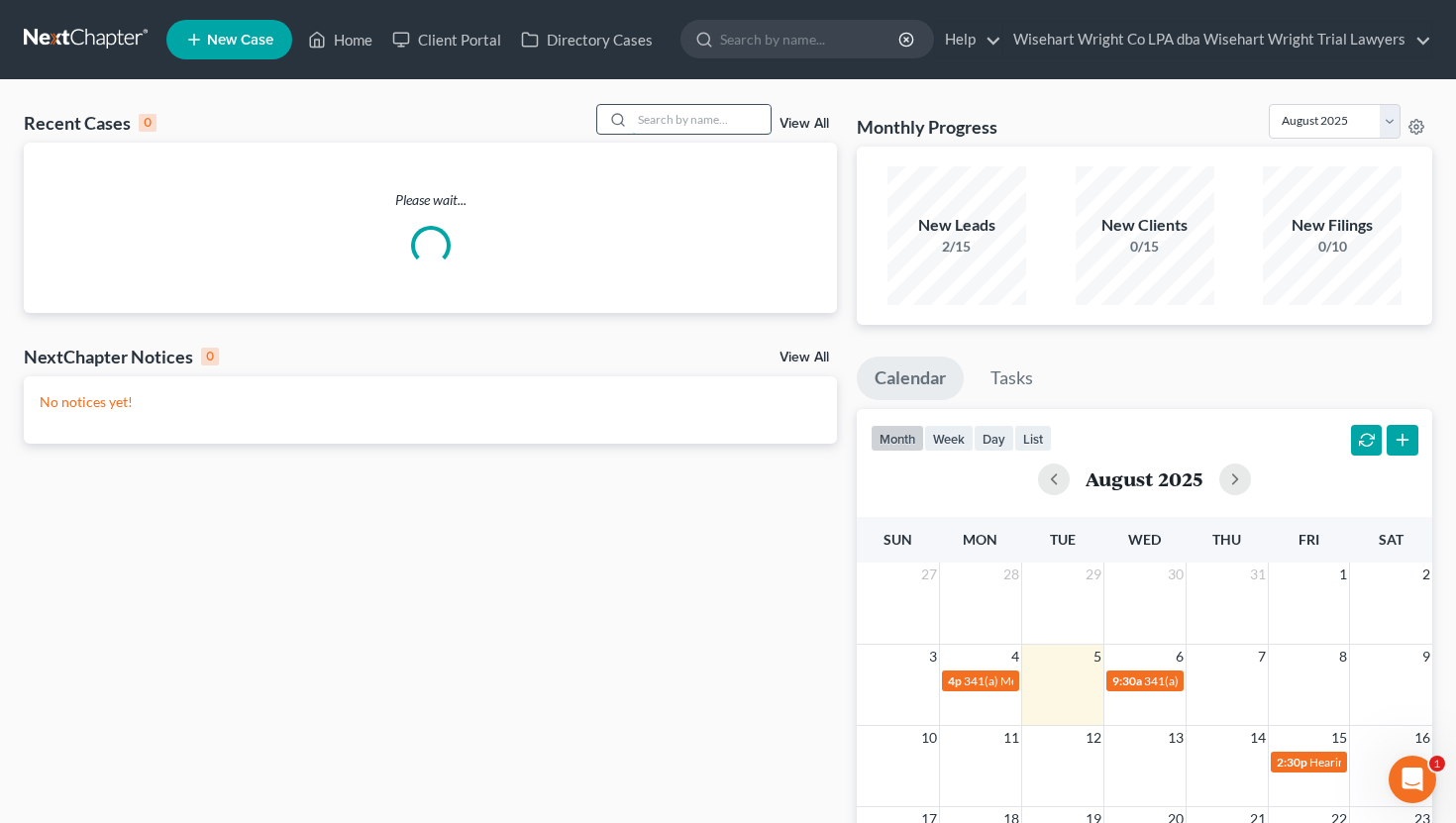 click at bounding box center [701, 119] 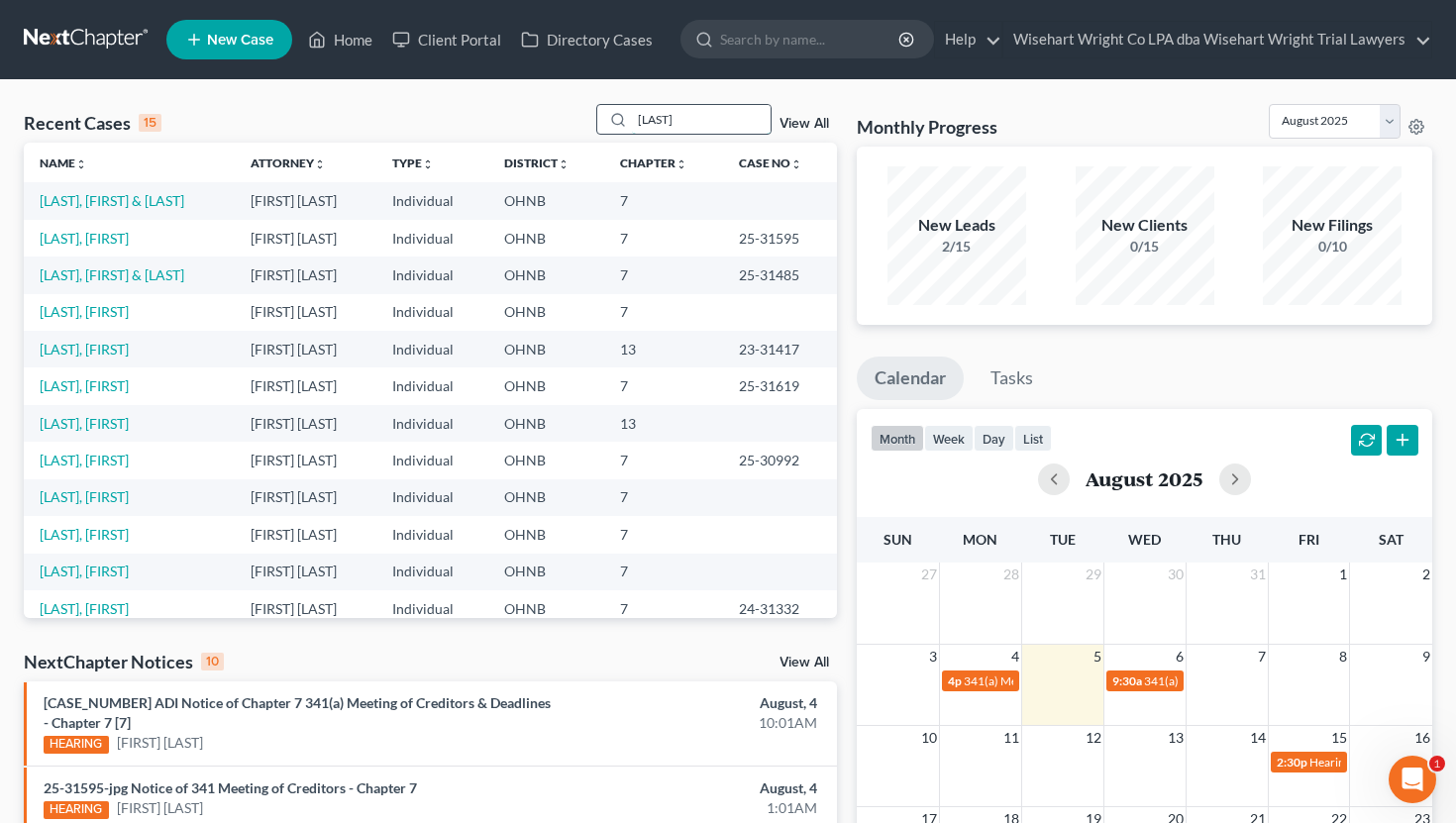 type on "[LAST]" 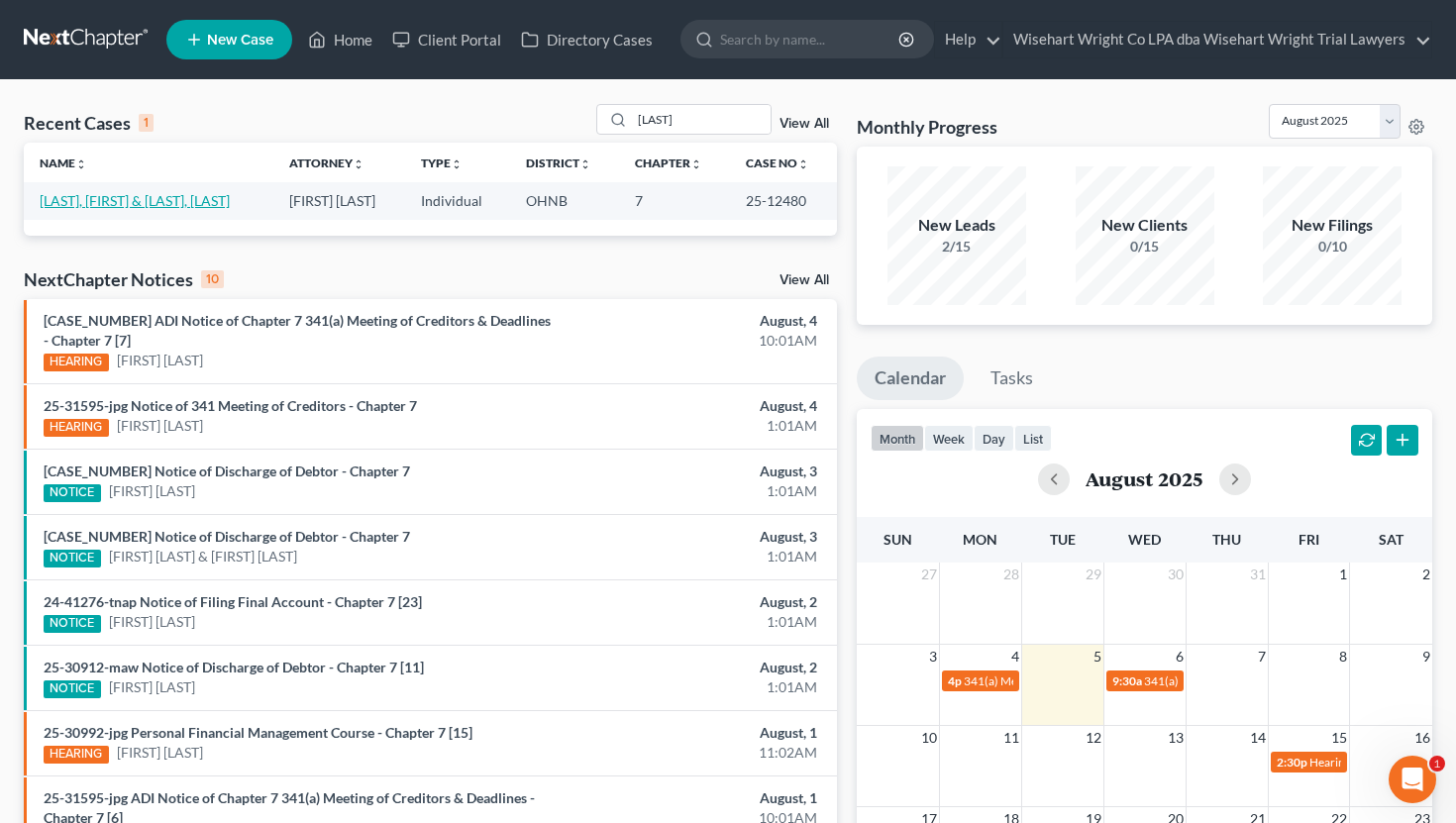 click on "[LAST], [FIRST] & [LAST], [LAST]" at bounding box center [135, 200] 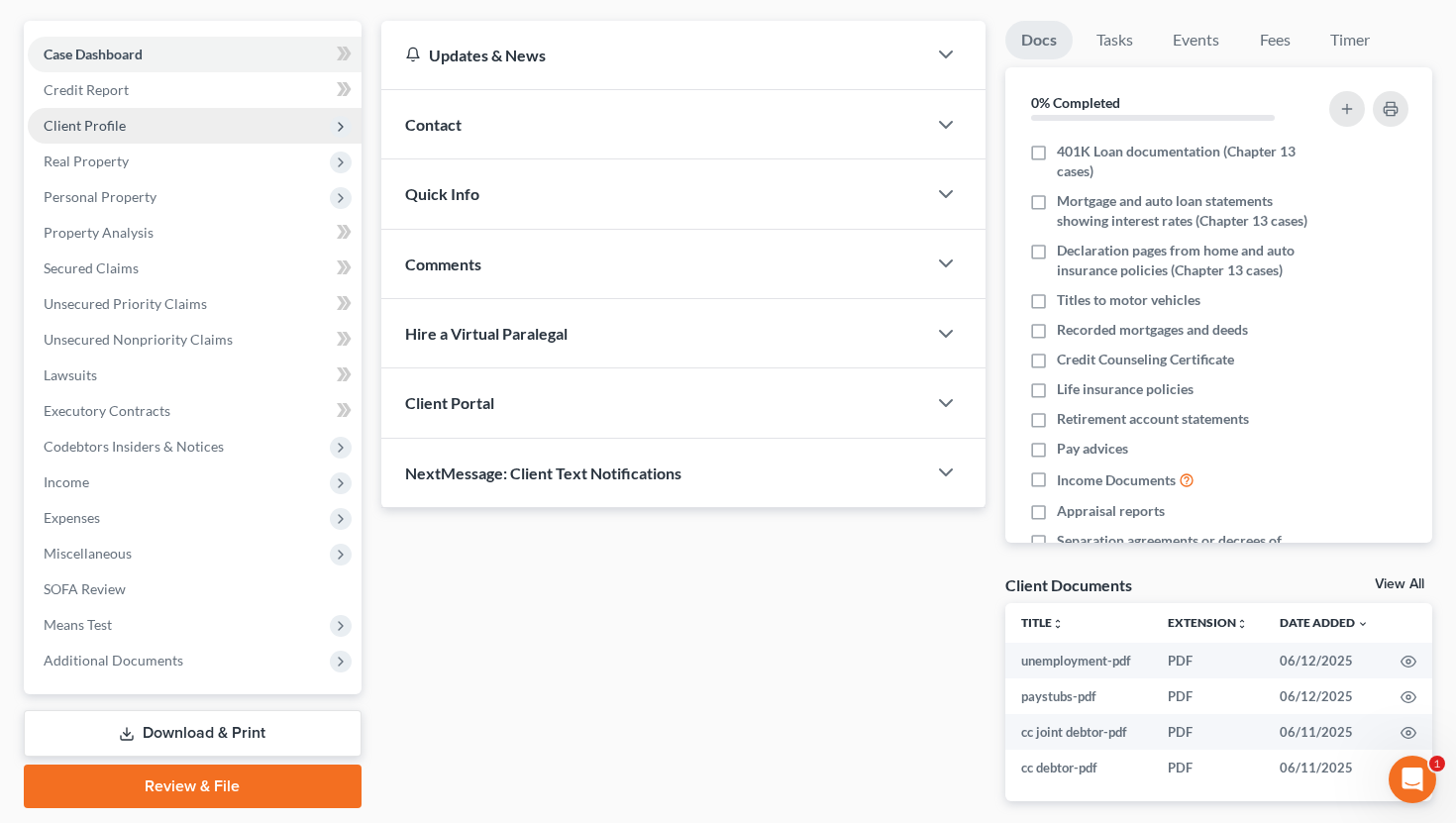 scroll, scrollTop: 175, scrollLeft: 0, axis: vertical 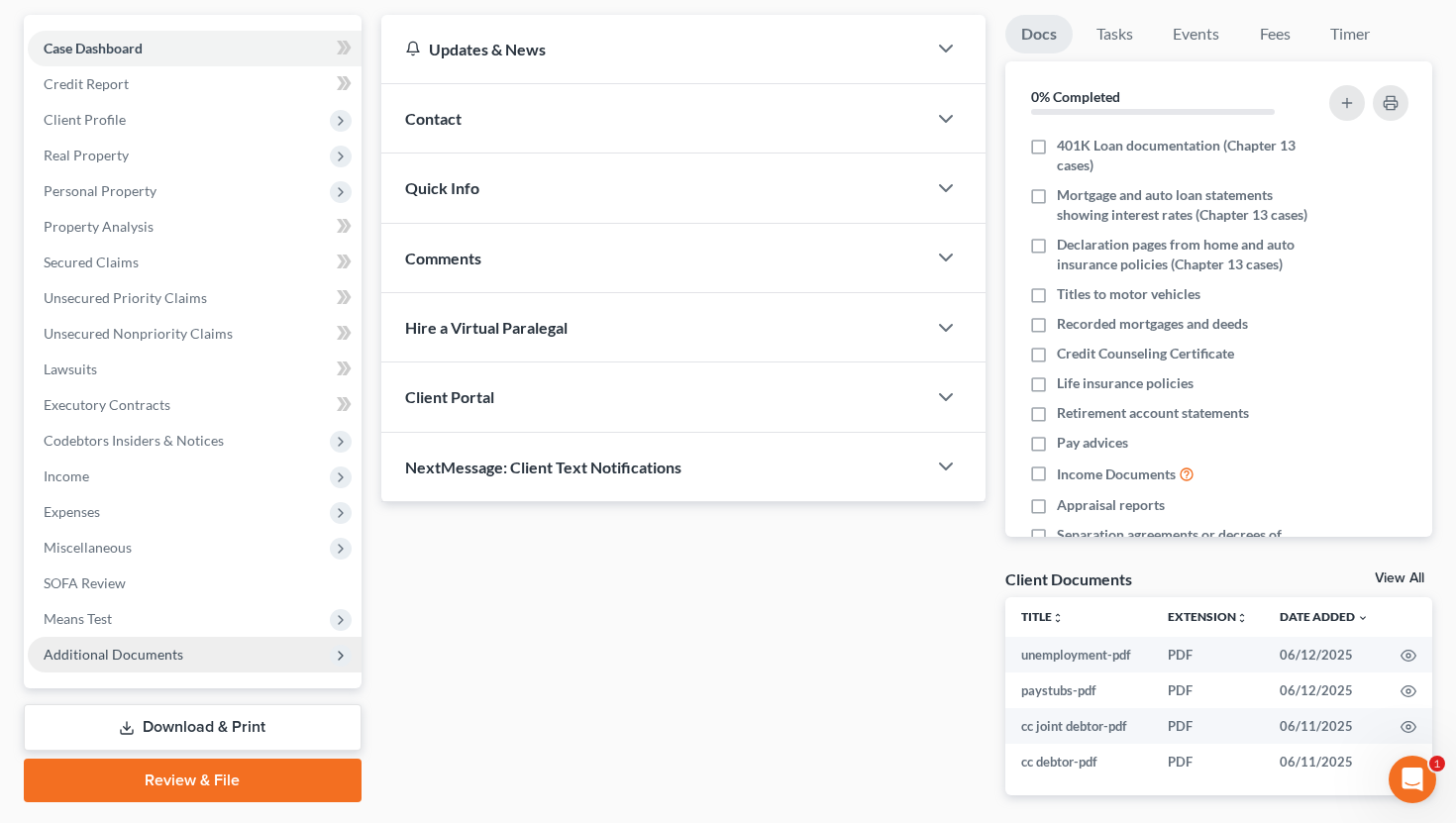 click on "Additional Documents" at bounding box center (194, 655) 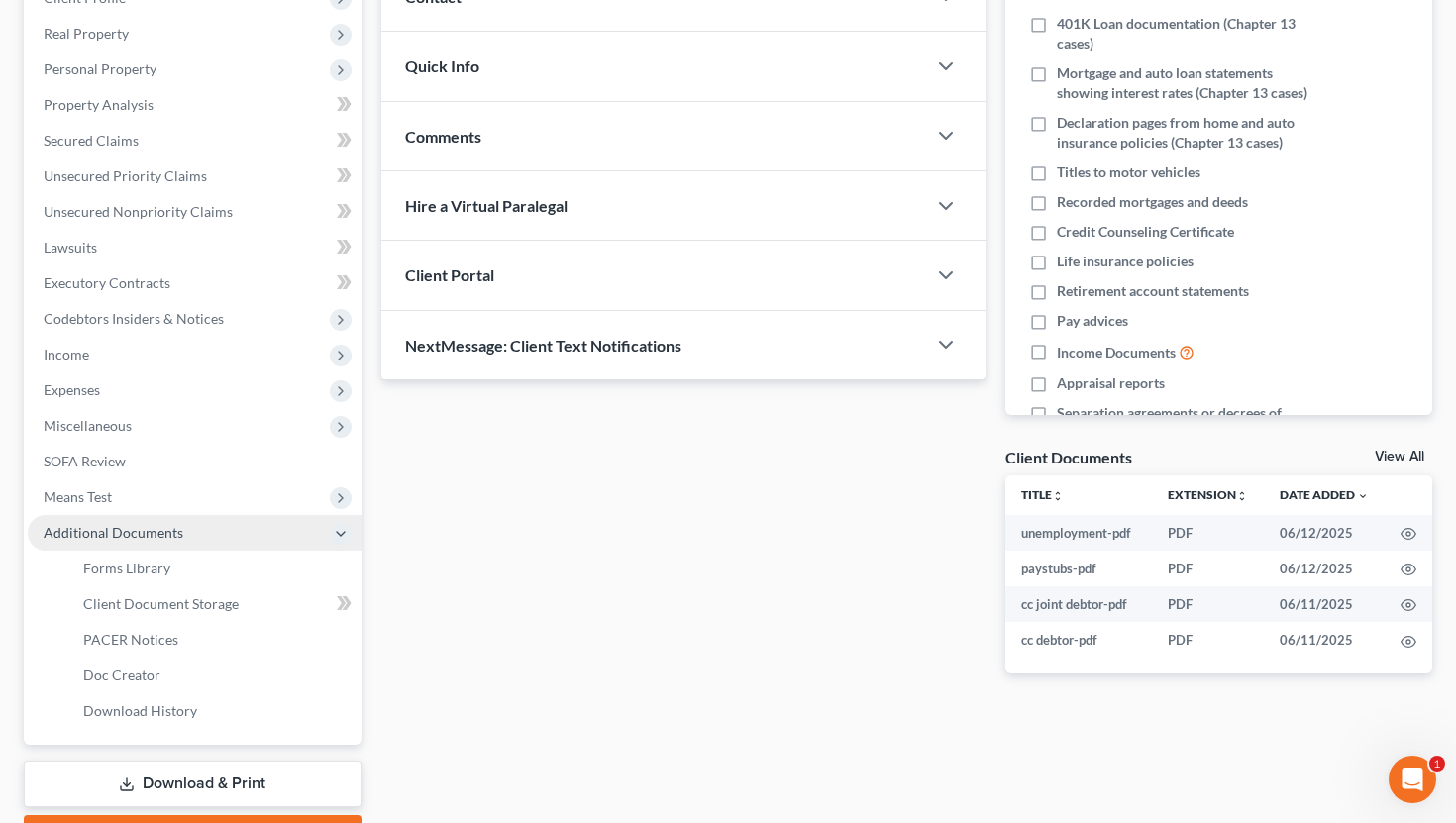 scroll, scrollTop: 311, scrollLeft: 0, axis: vertical 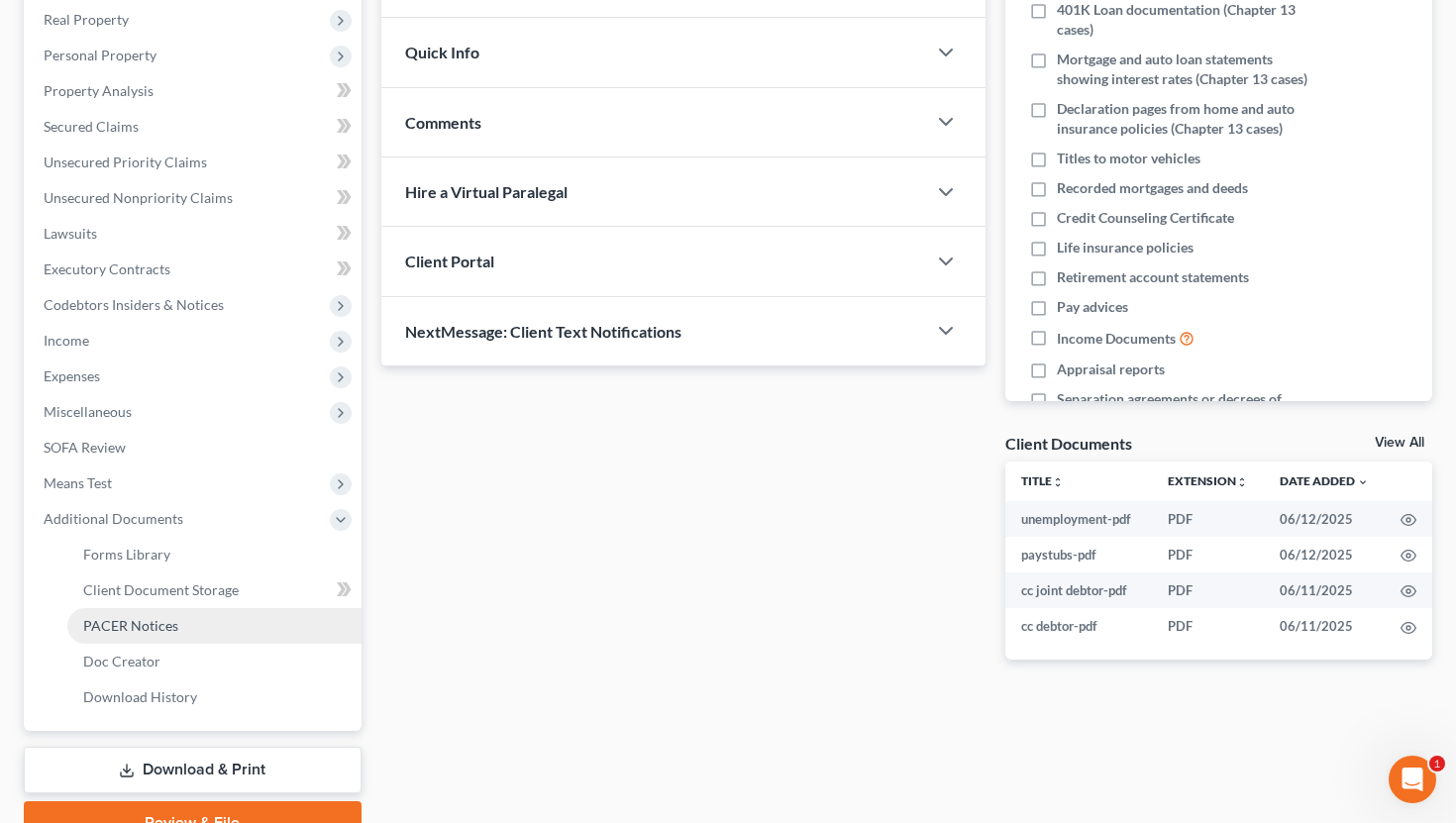 click on "PACER Notices" at bounding box center (214, 626) 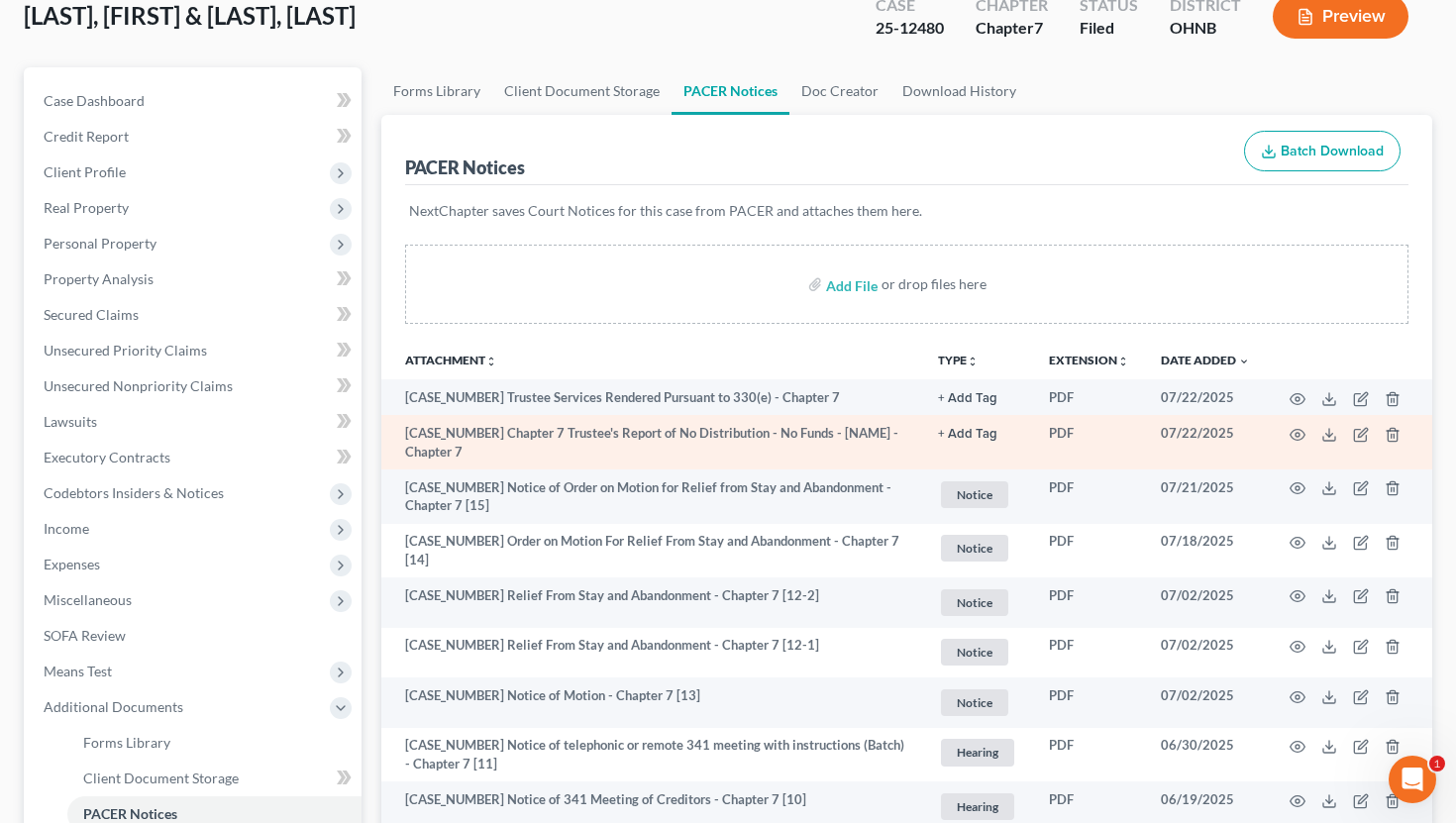 scroll, scrollTop: 71, scrollLeft: 0, axis: vertical 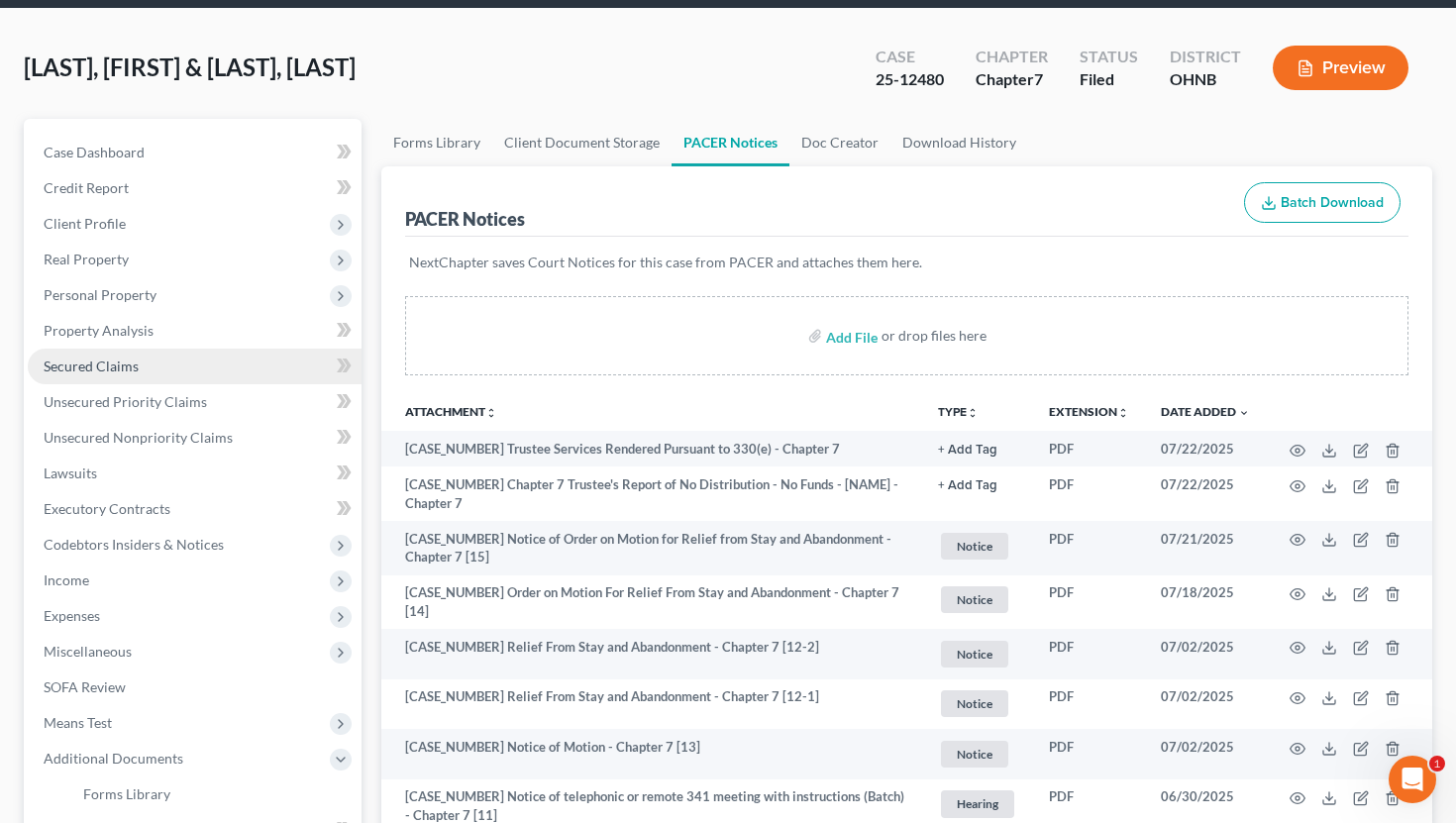 click on "Secured Claims" at bounding box center [194, 366] 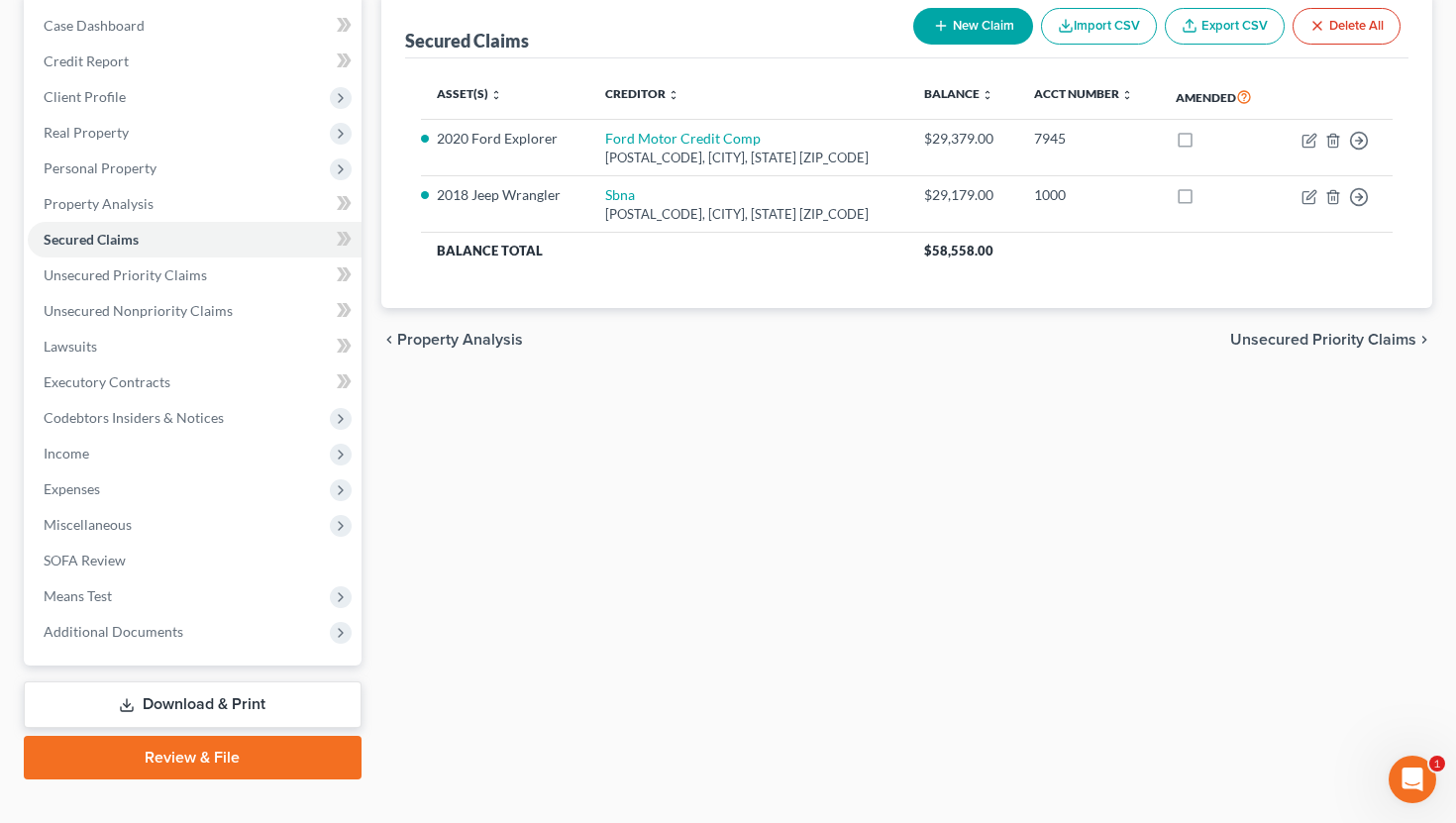 scroll, scrollTop: 228, scrollLeft: 0, axis: vertical 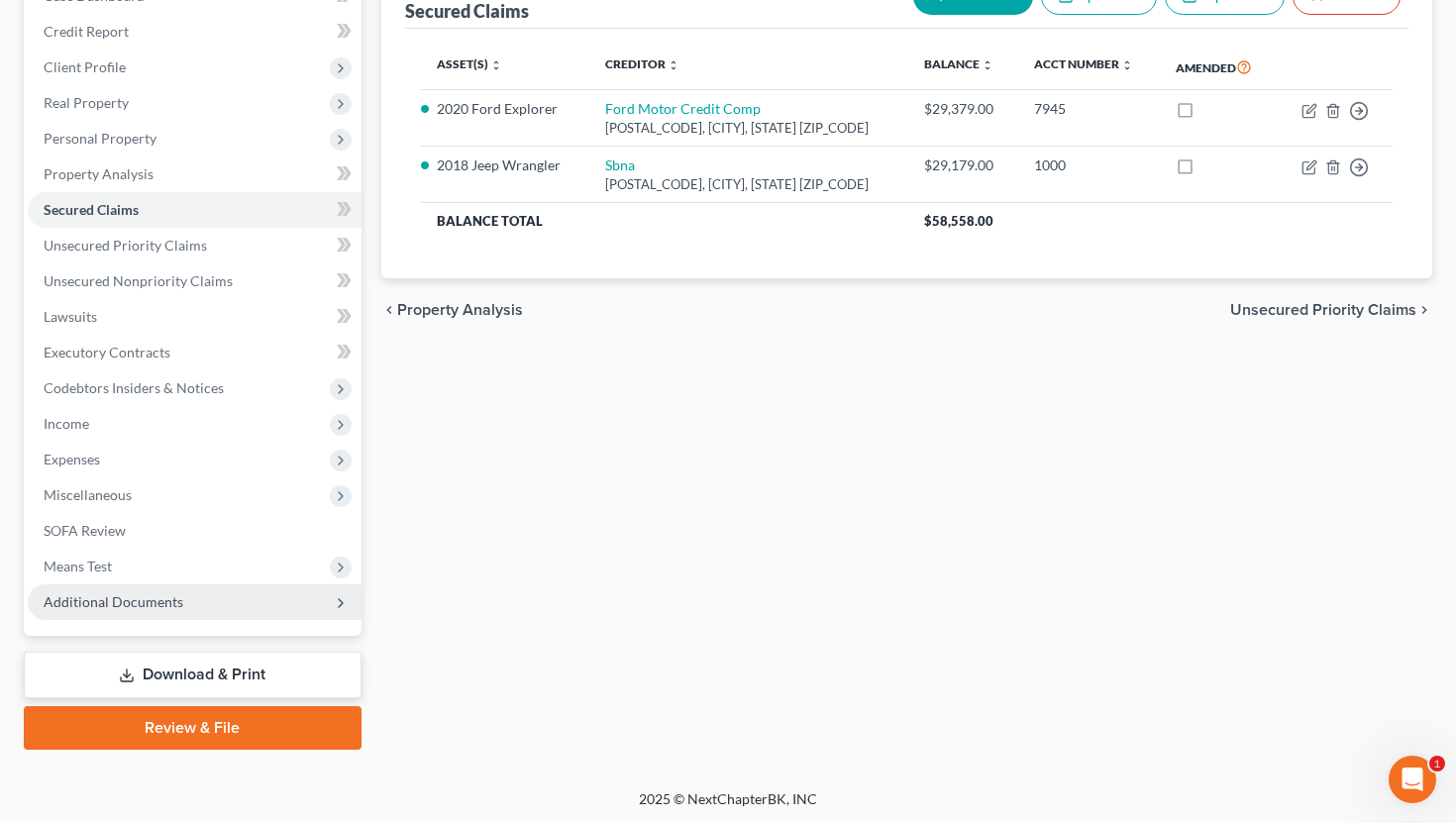 click on "Additional Documents" at bounding box center [194, 602] 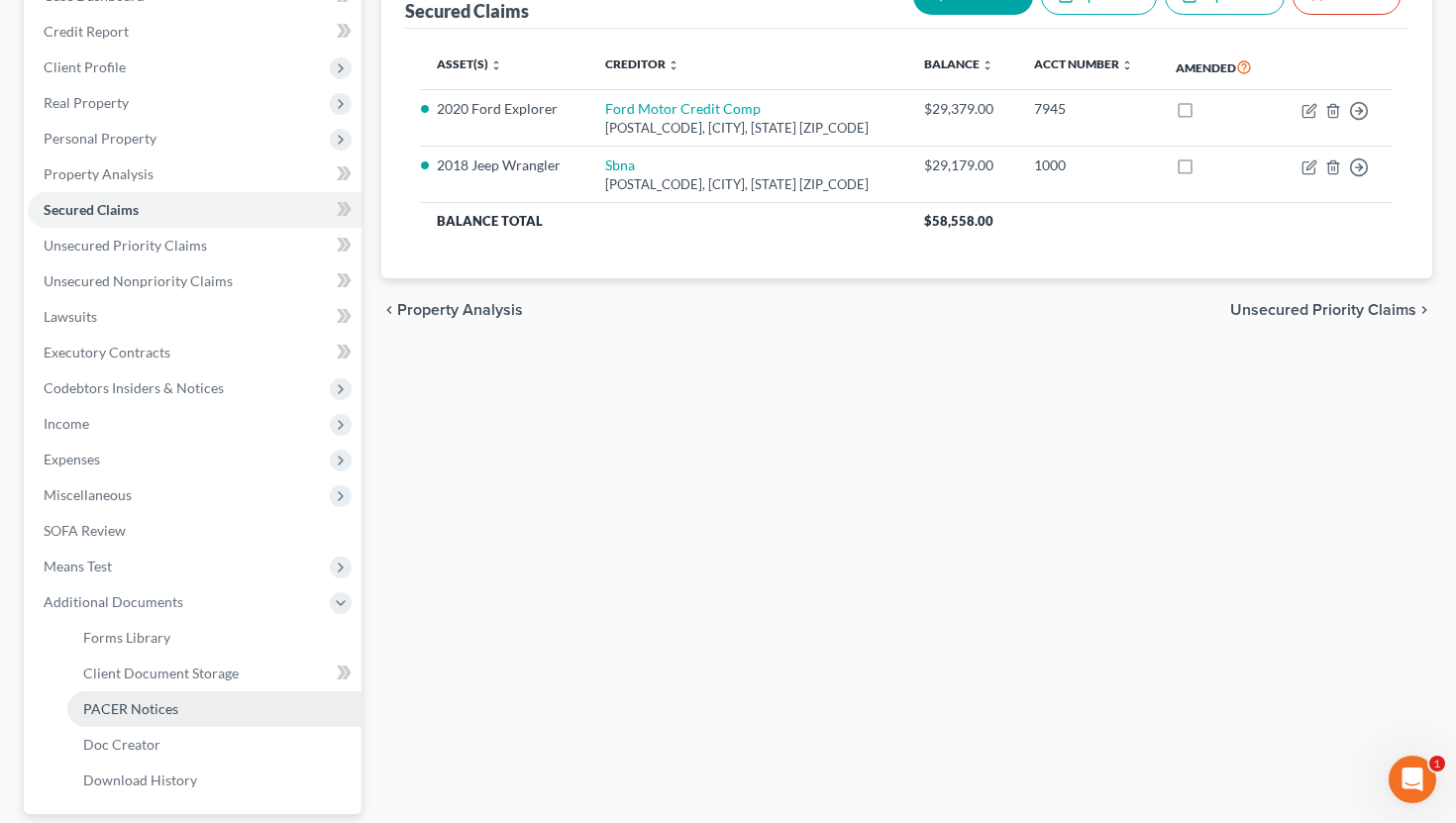 click on "PACER Notices" at bounding box center (214, 709) 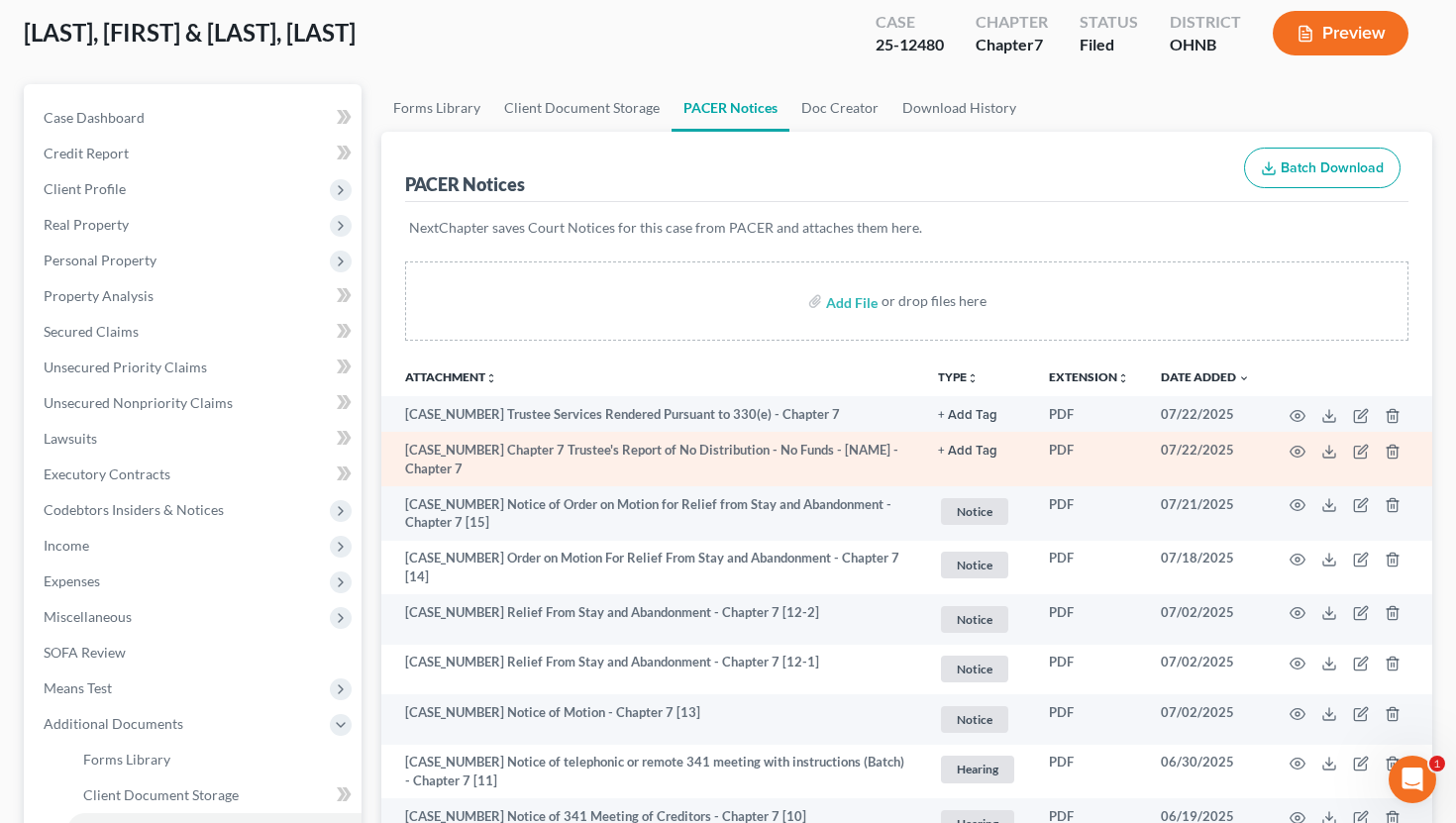 scroll, scrollTop: 105, scrollLeft: 0, axis: vertical 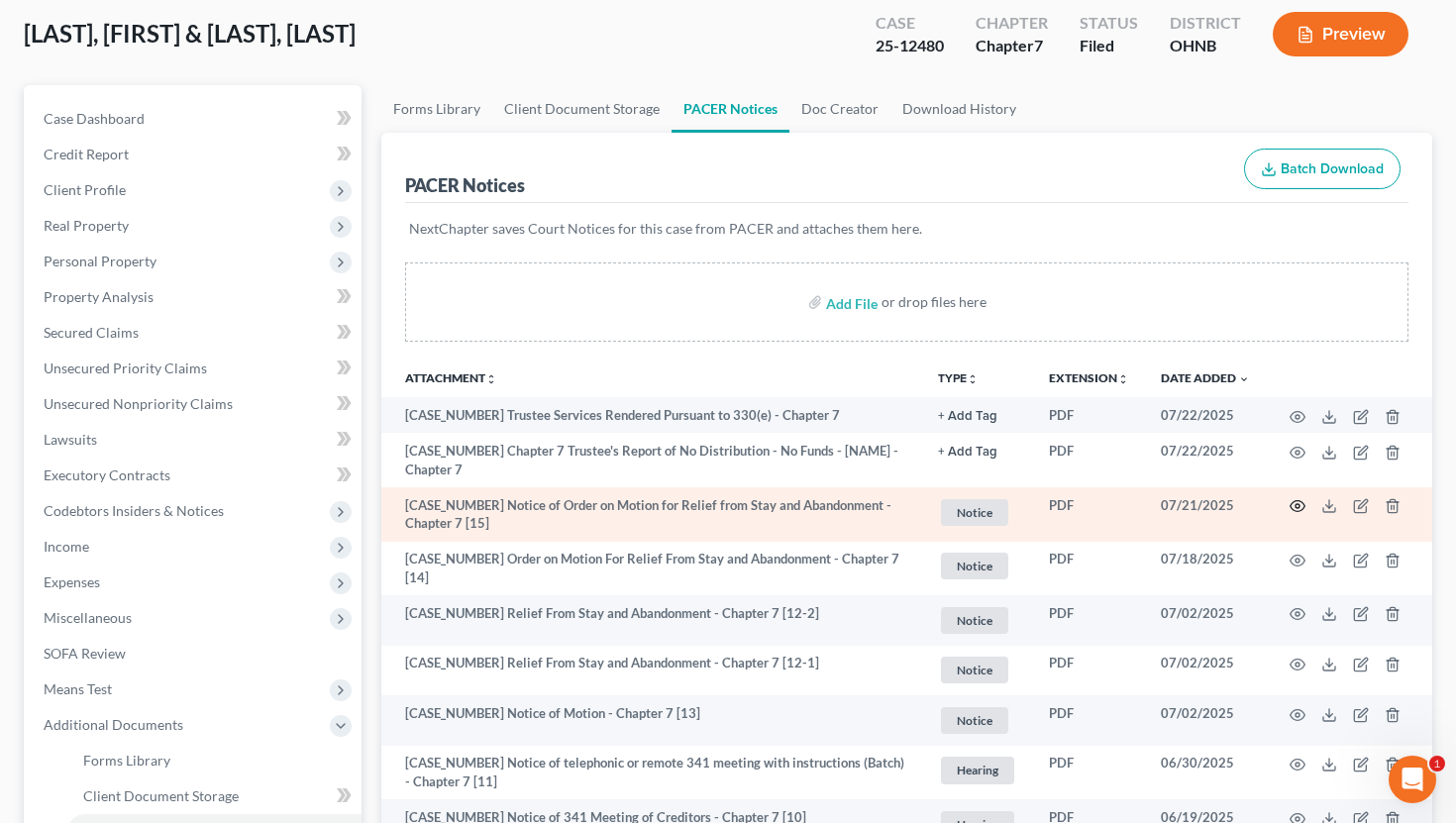 click 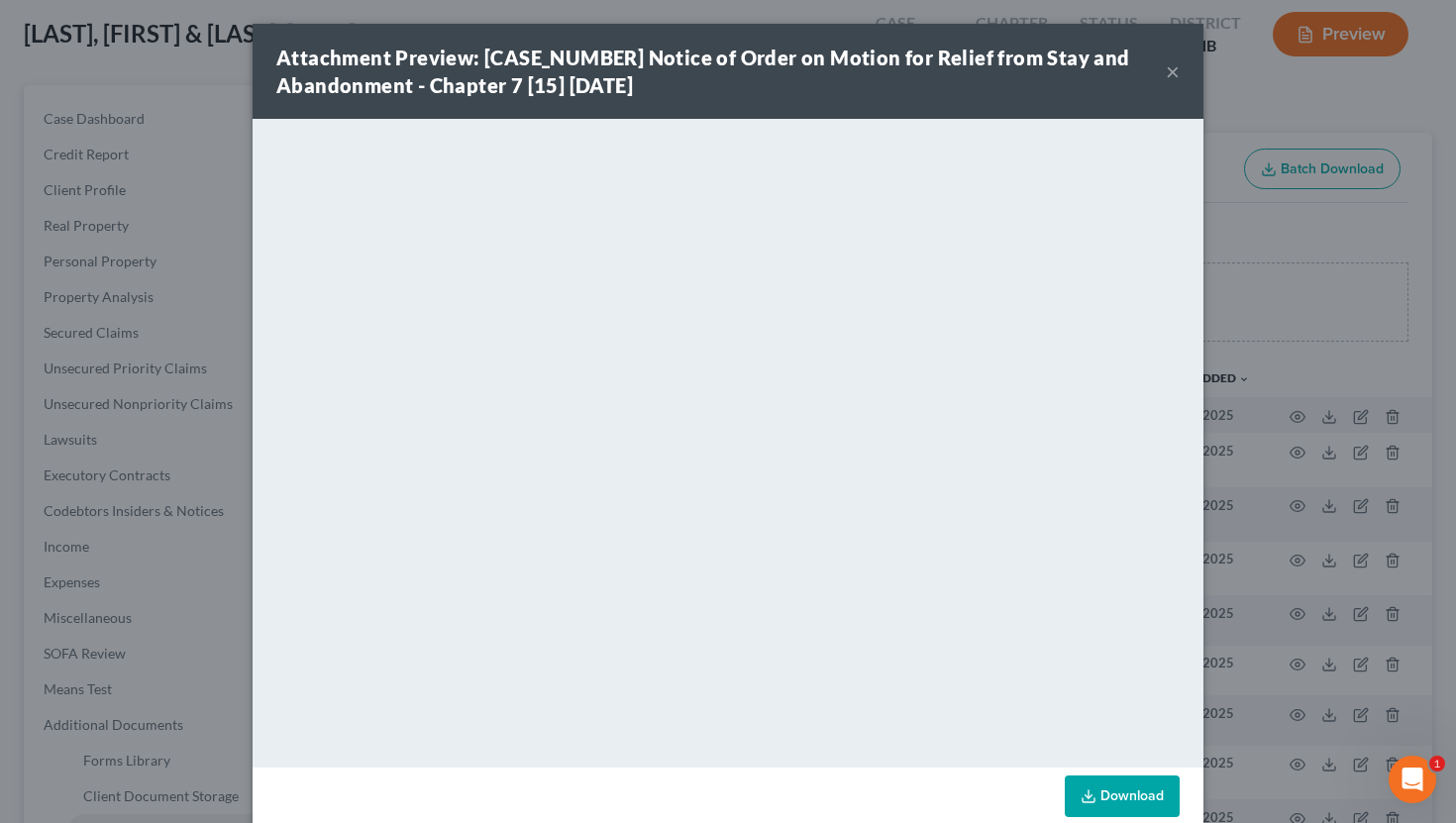 click on "×" at bounding box center (1173, 71) 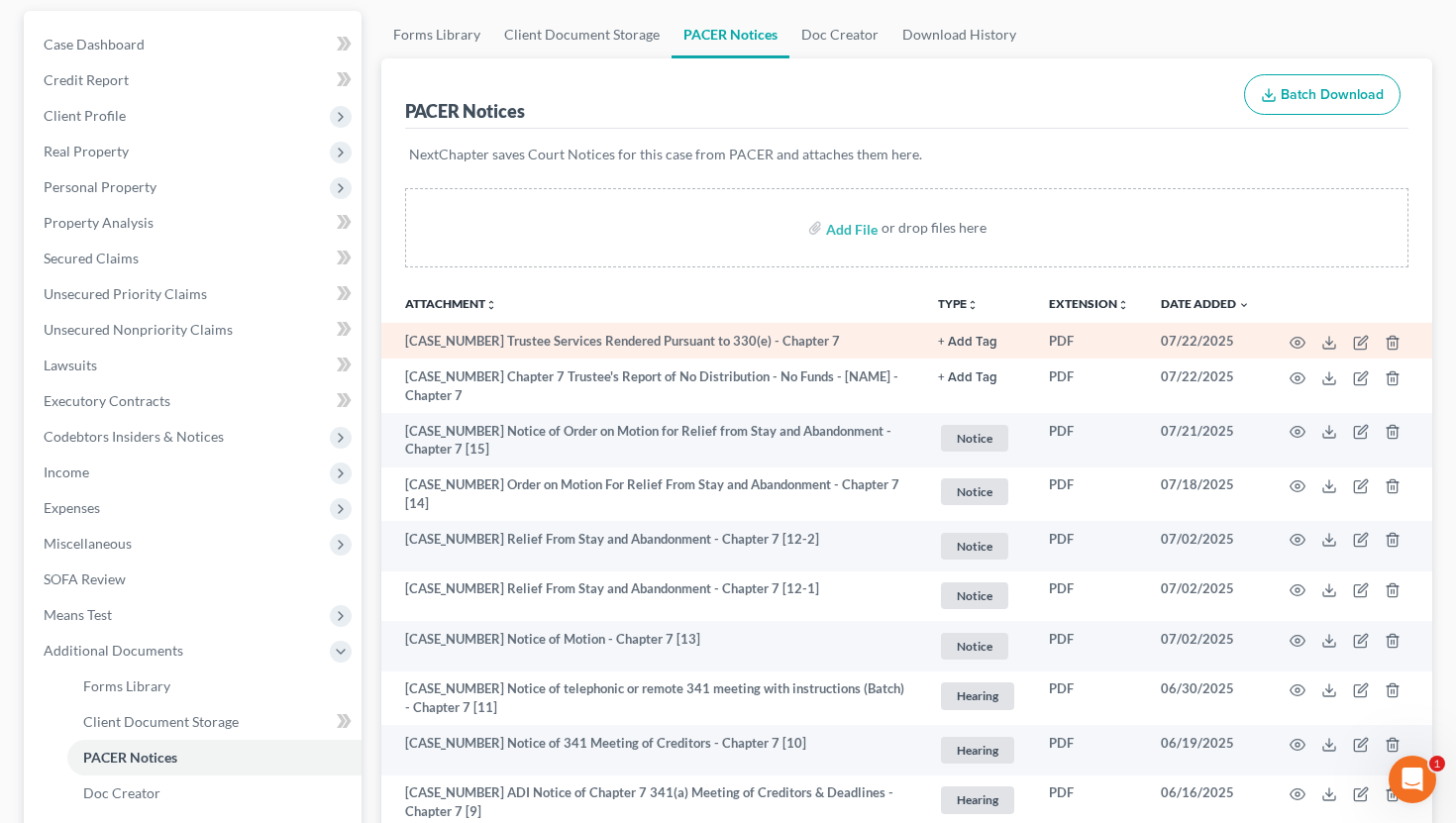 scroll, scrollTop: 182, scrollLeft: 0, axis: vertical 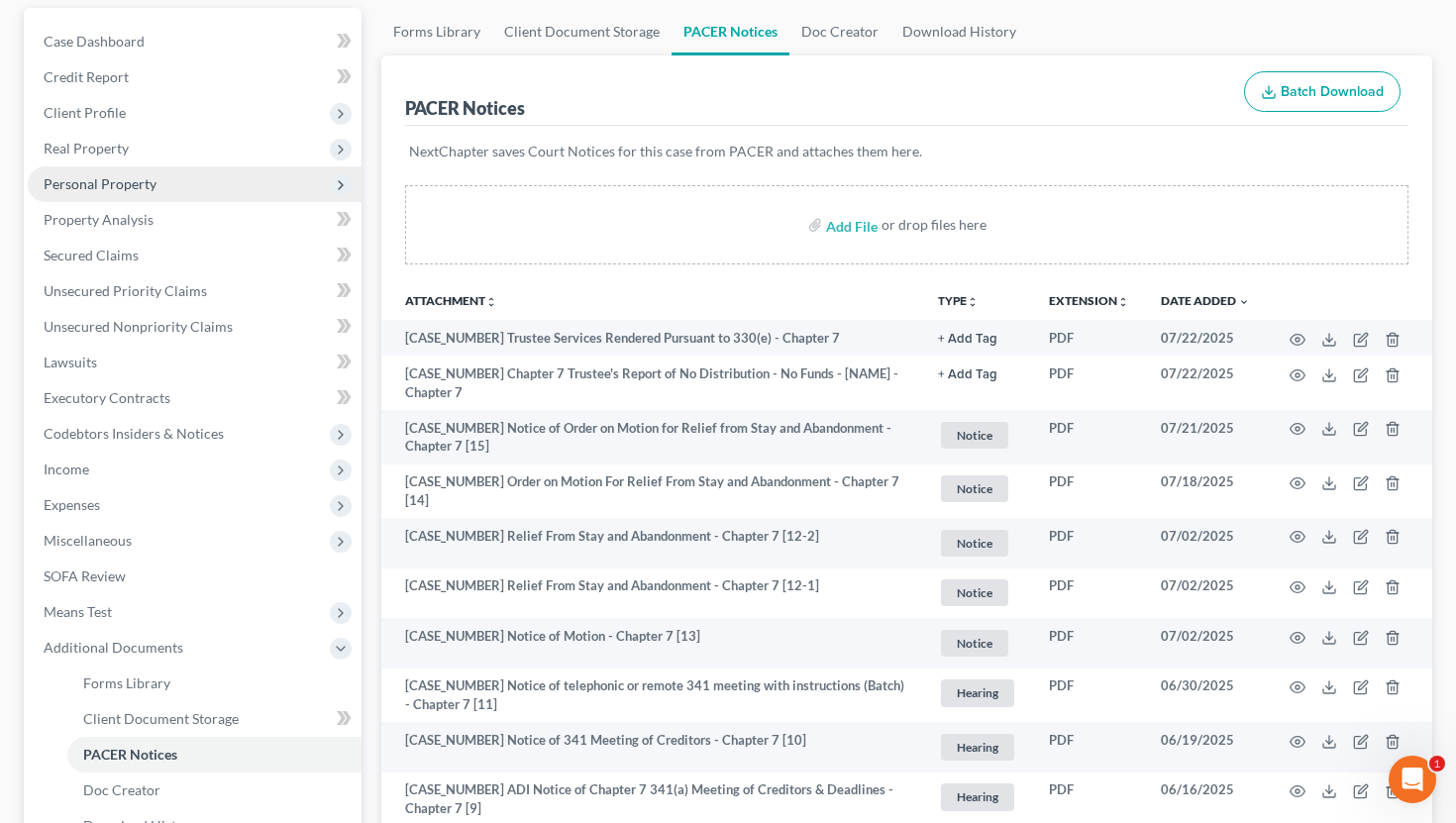 click on "Personal Property" at bounding box center (194, 184) 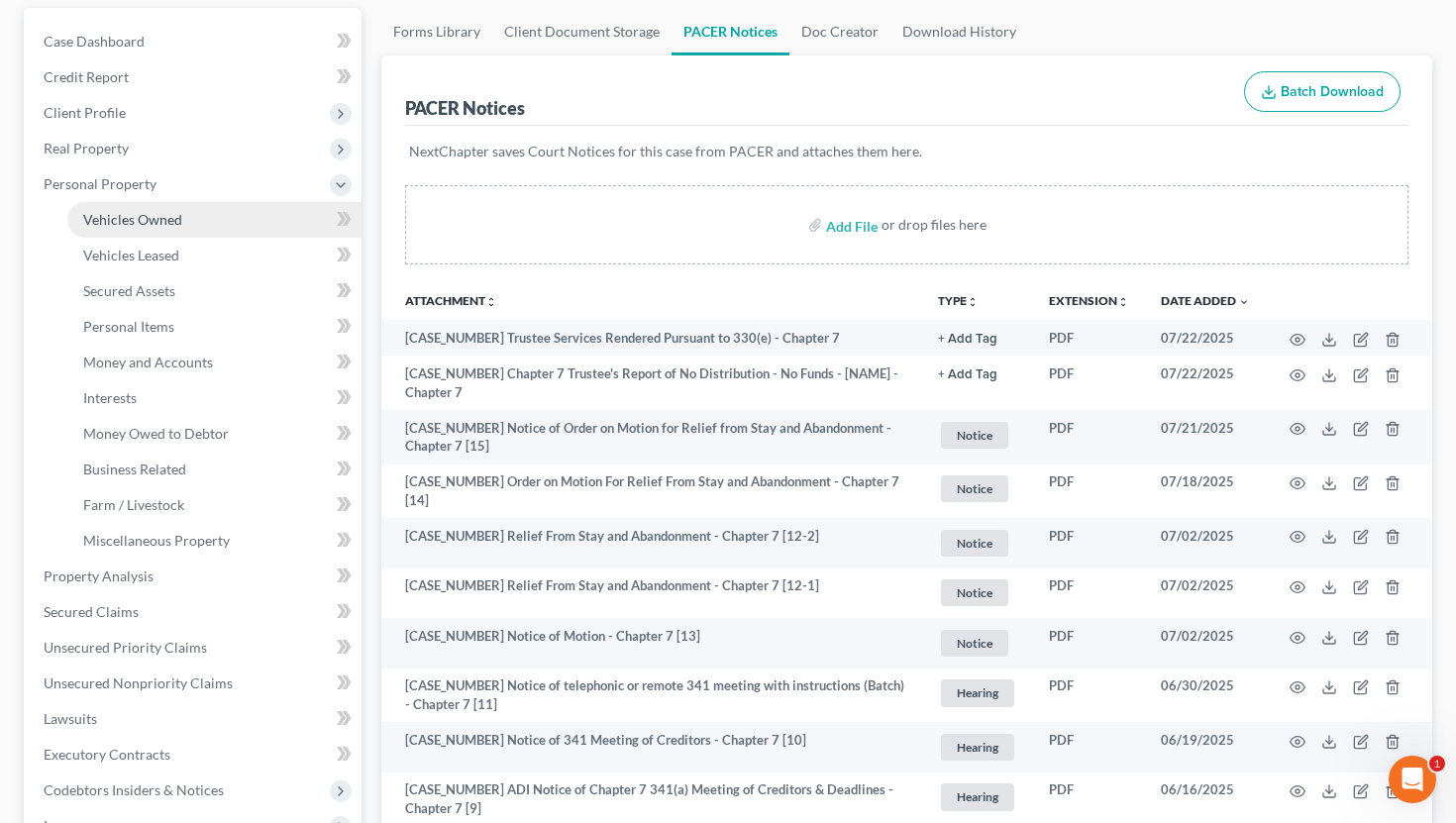 click on "Vehicles Owned" at bounding box center (214, 220) 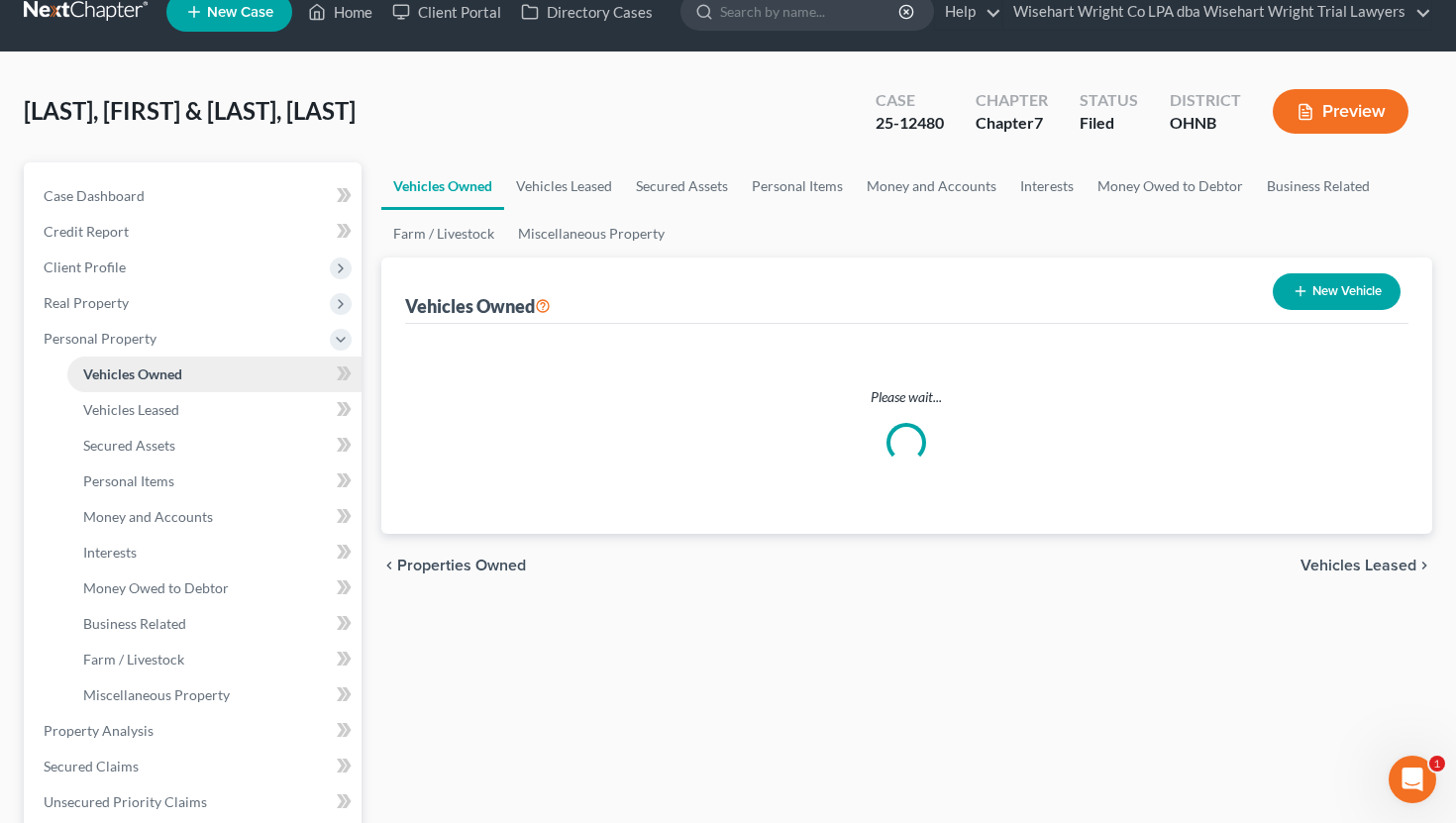 scroll, scrollTop: 0, scrollLeft: 0, axis: both 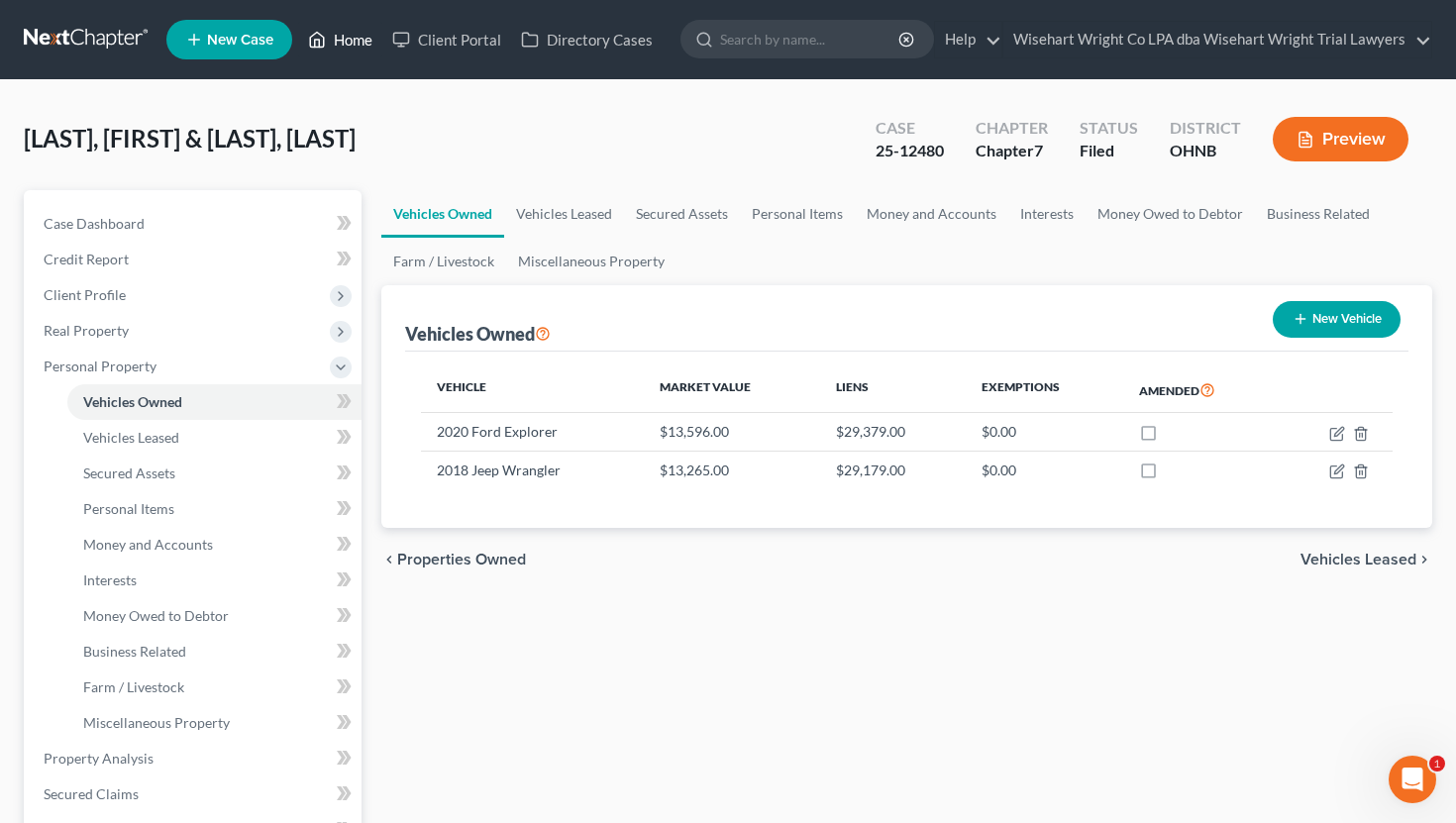 click on "Home" at bounding box center [340, 40] 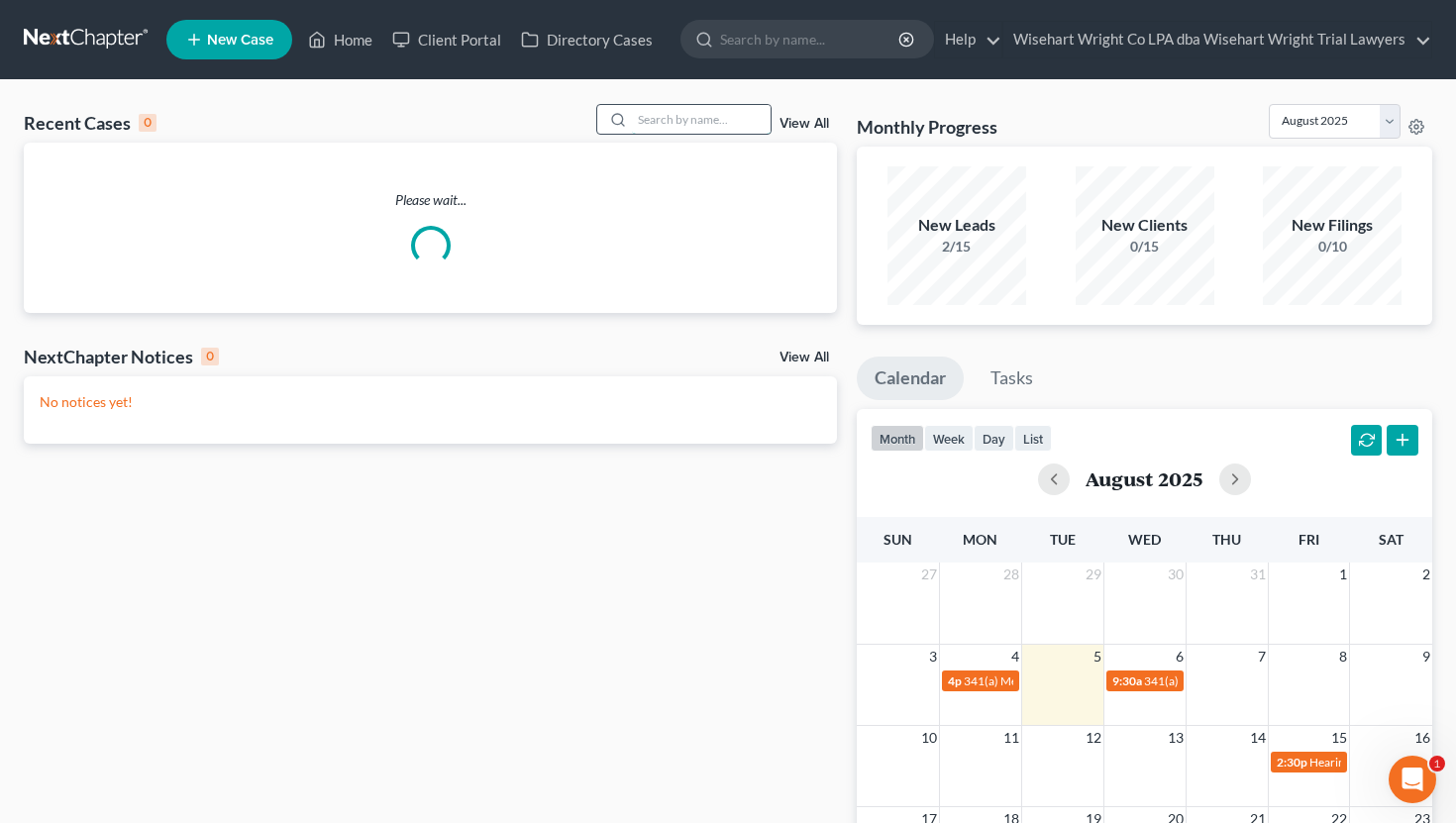 click at bounding box center (701, 119) 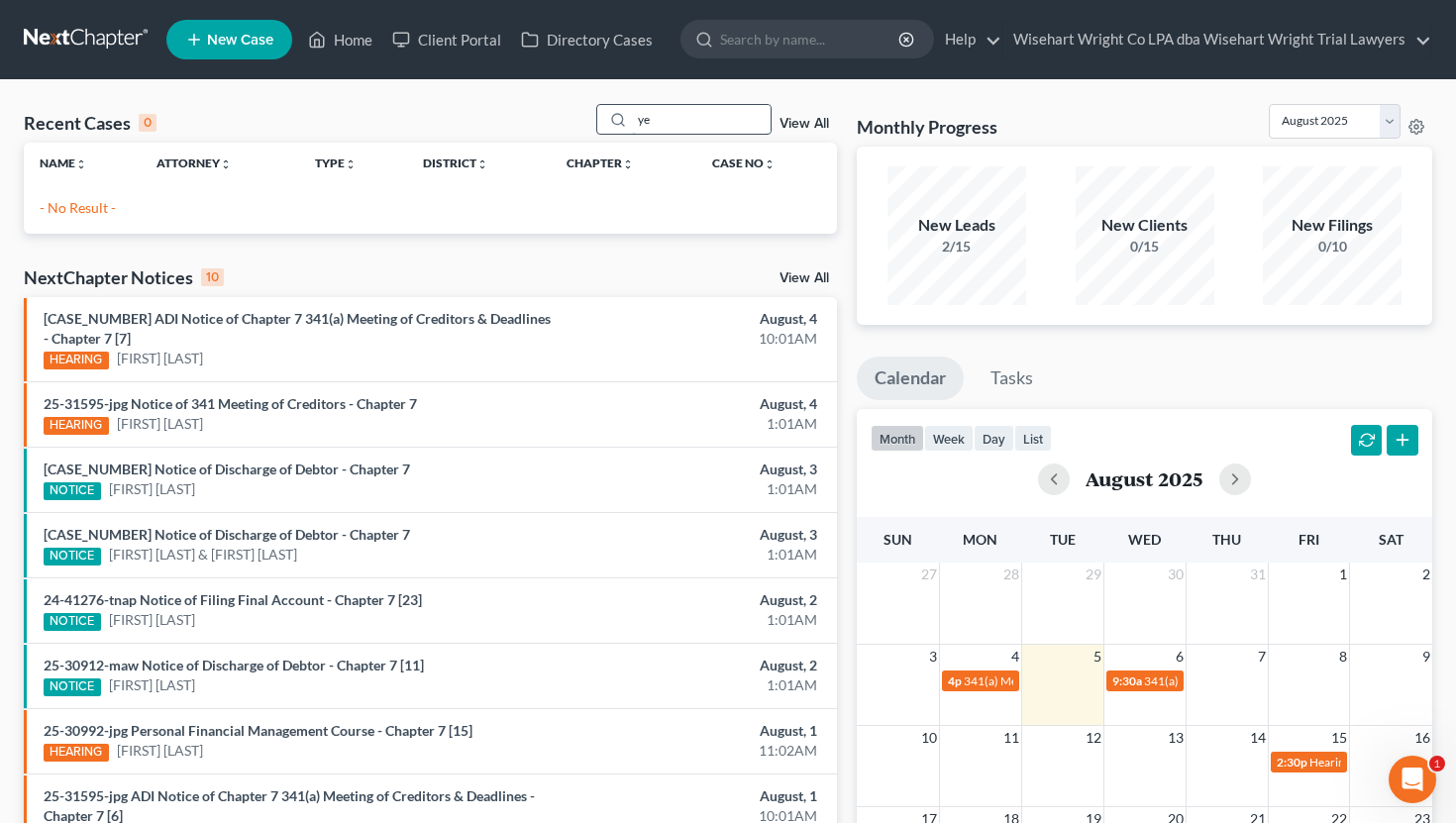 type on "y" 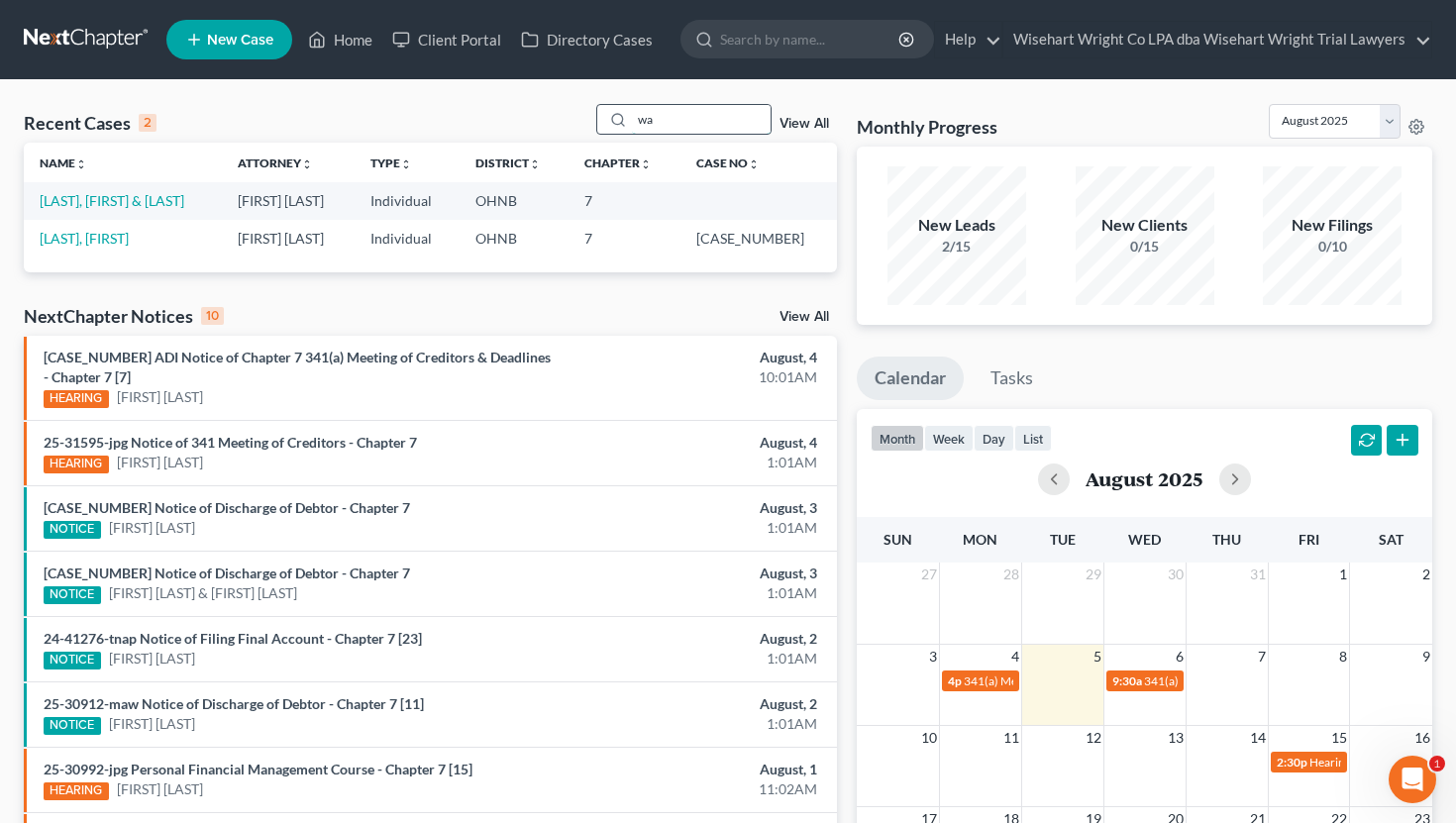 type on "w" 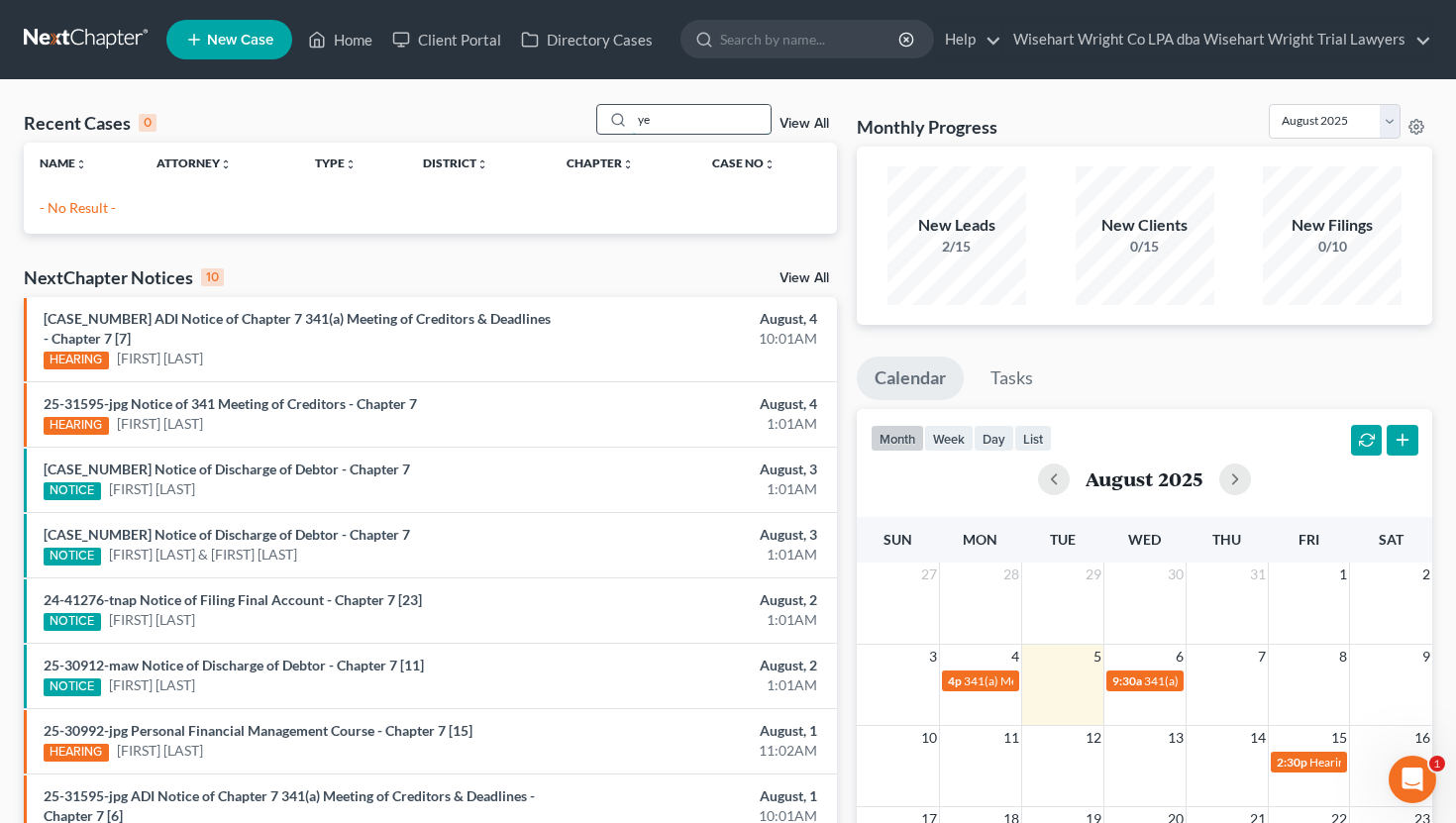 type on "y" 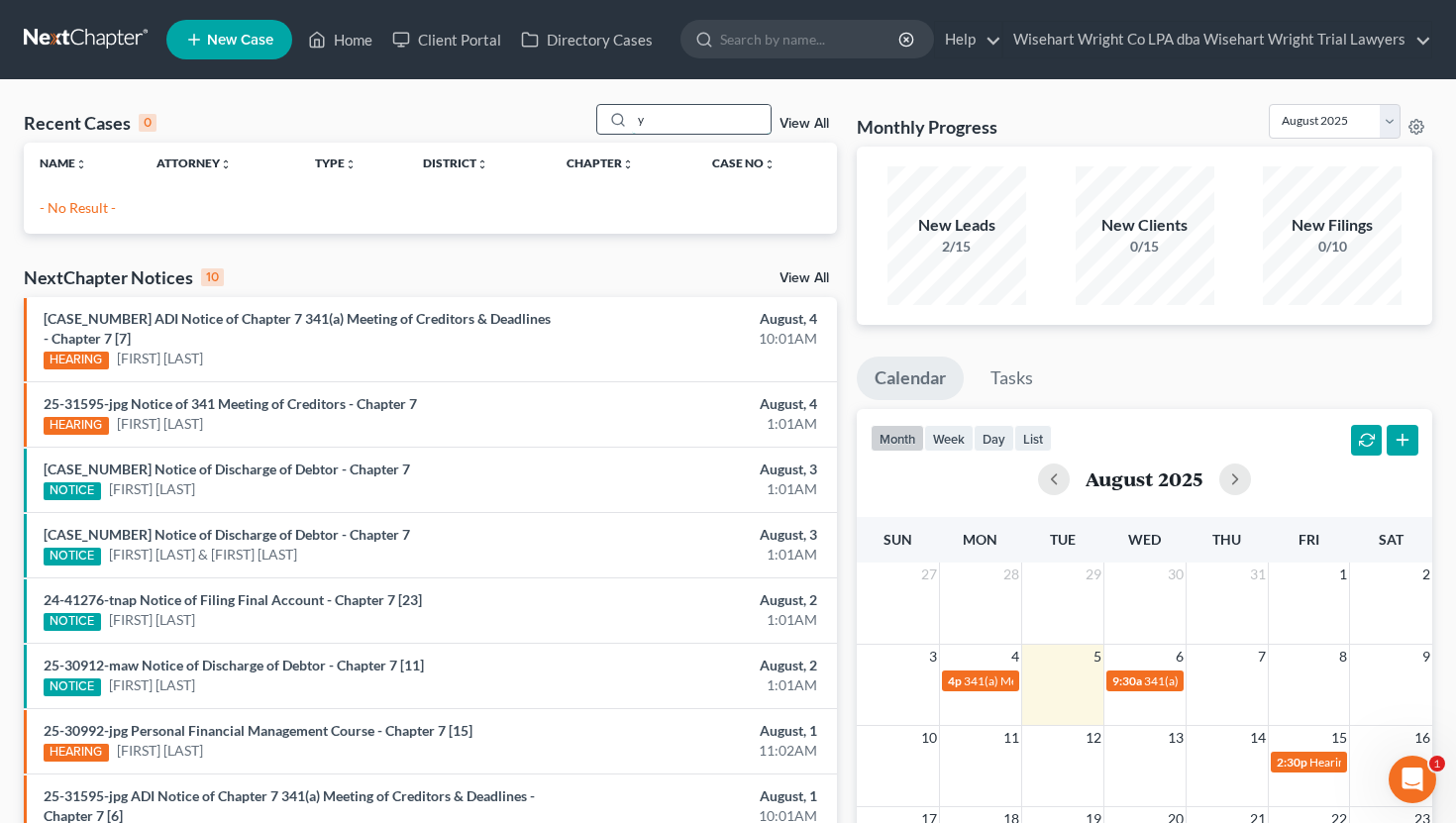 type 